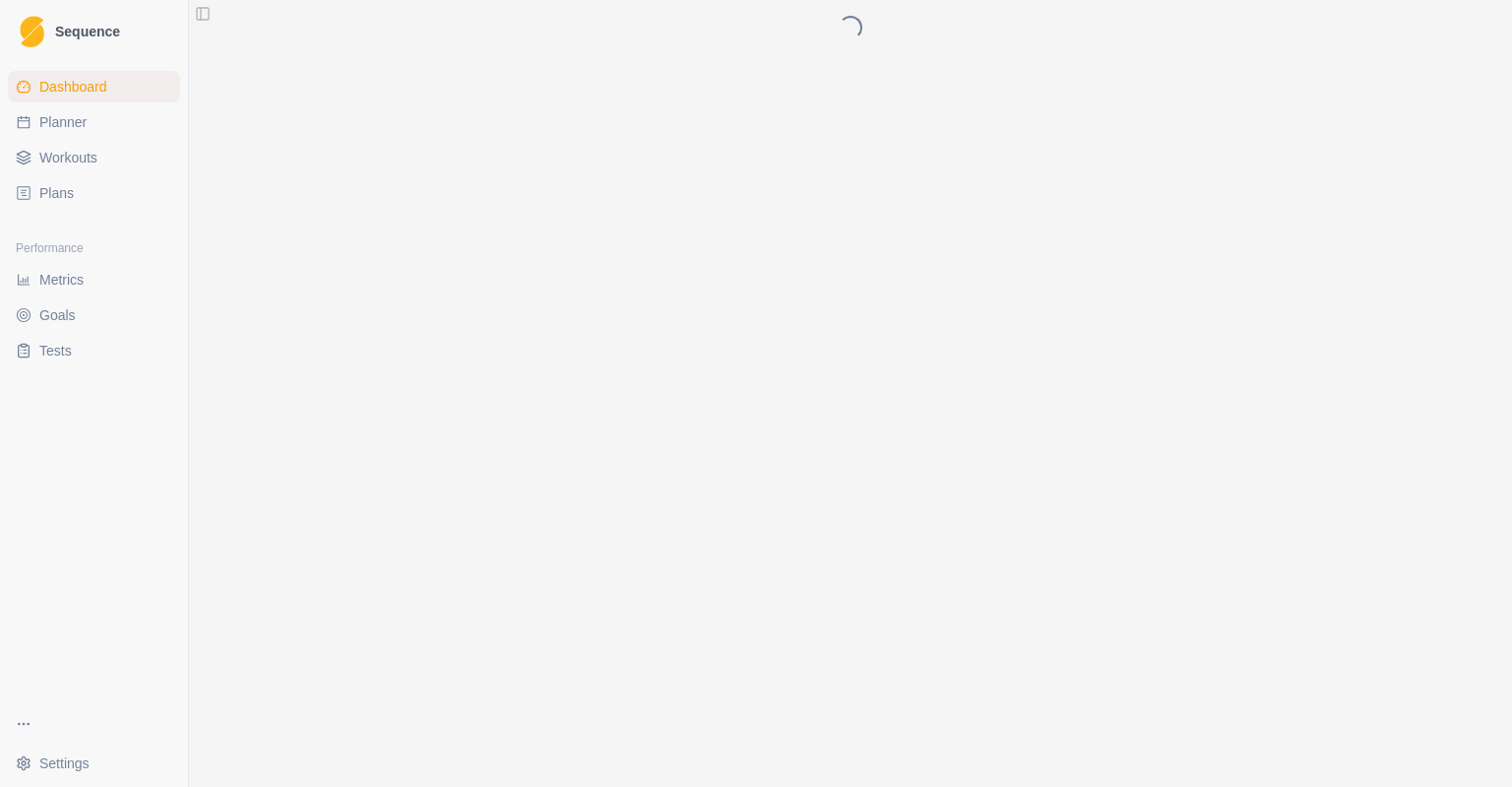 scroll, scrollTop: 0, scrollLeft: 0, axis: both 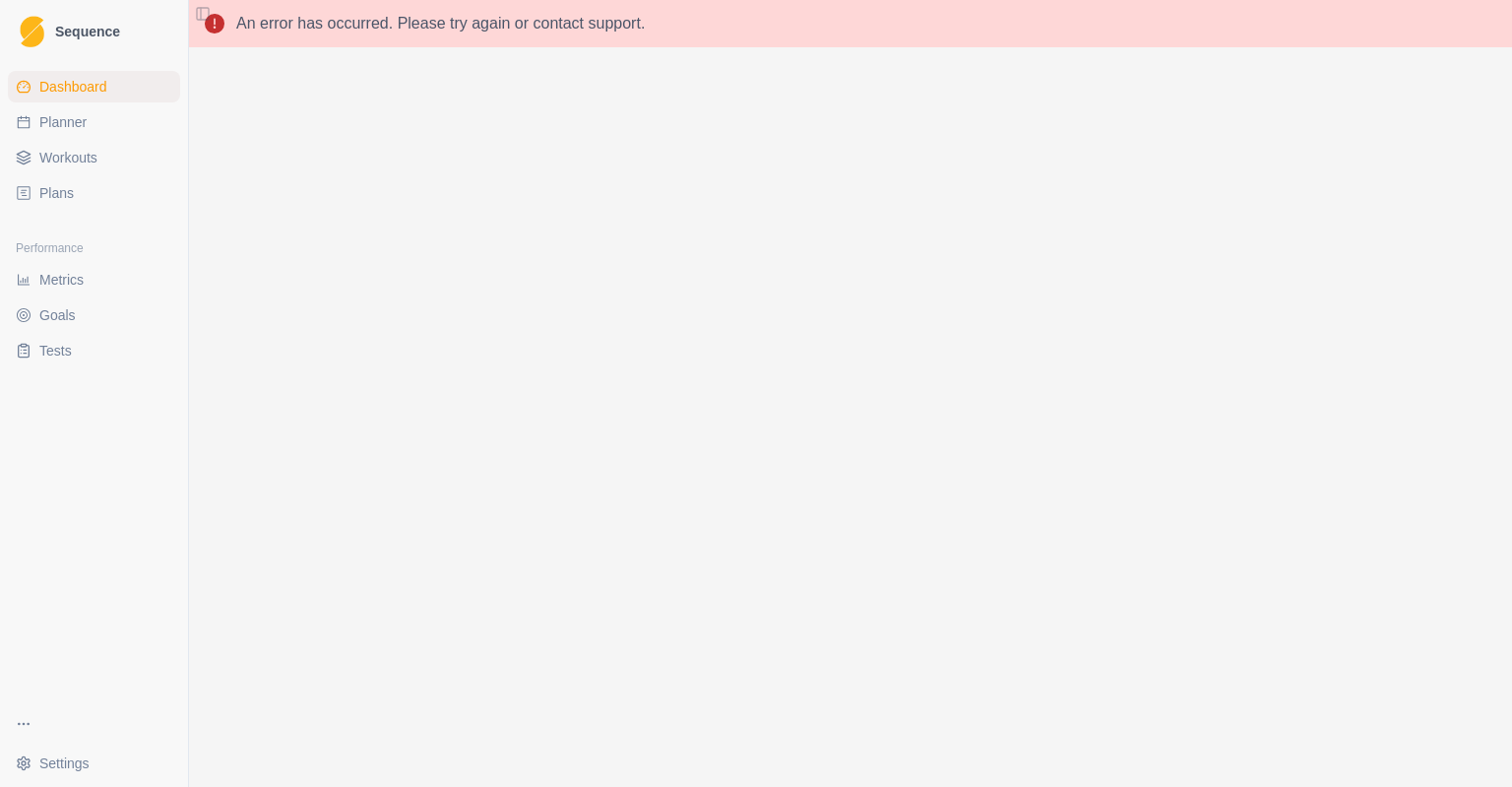 click on "An error has occurred. Please try again or contact support." at bounding box center [850, 393] 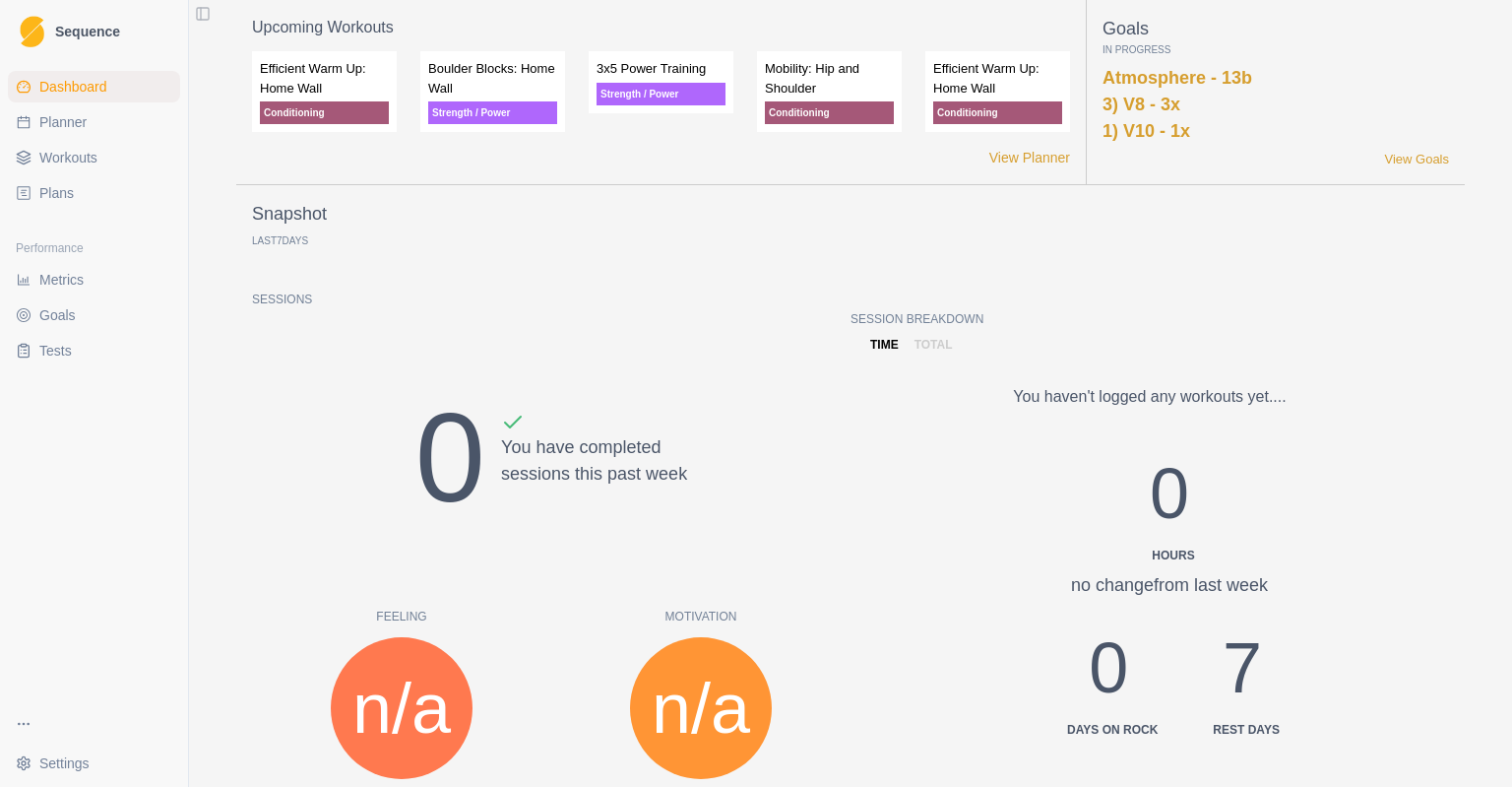 click on "Planner" at bounding box center [63, 122] 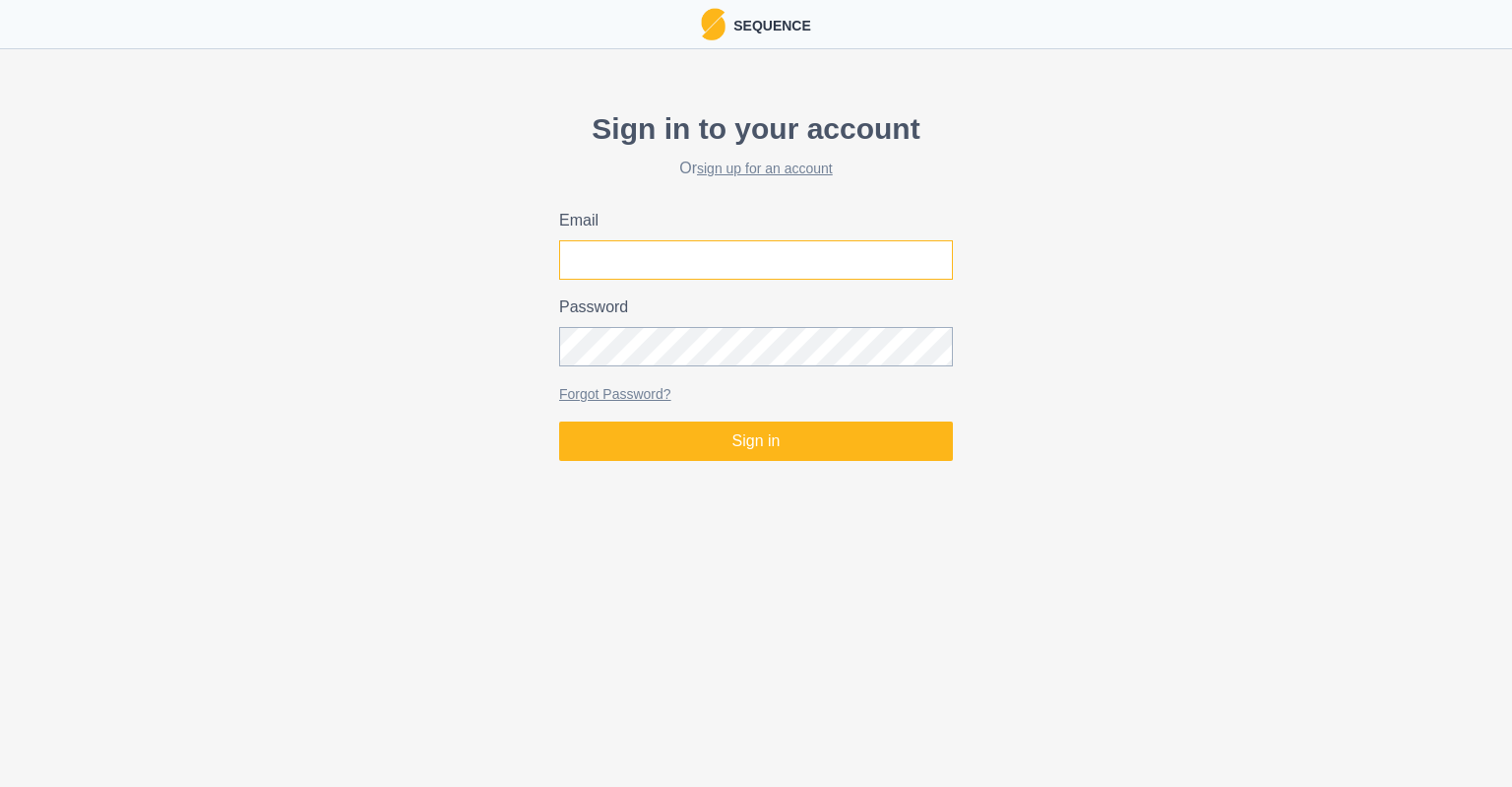 type on "[EMAIL_ADDRESS][DOMAIN_NAME]" 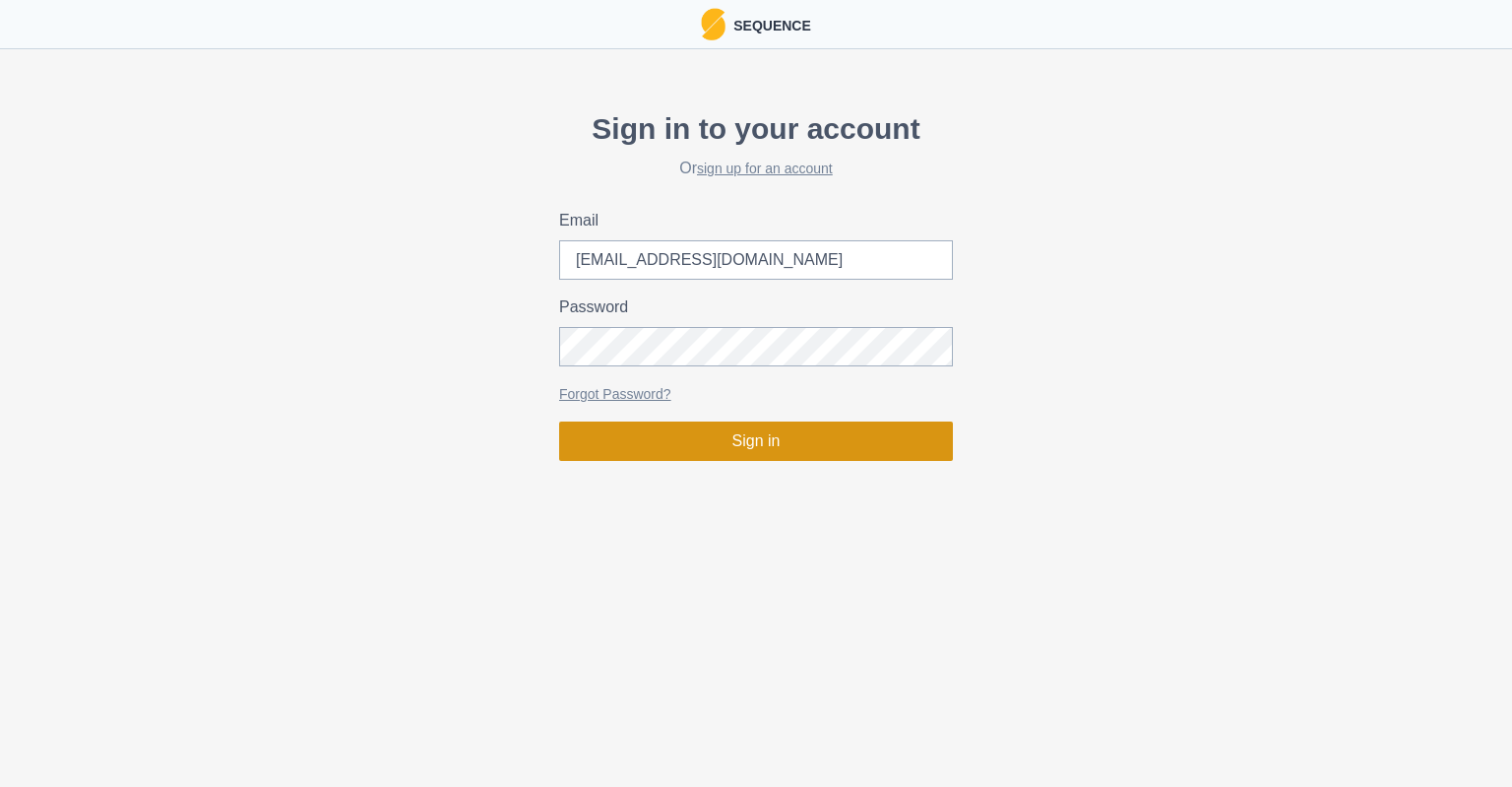 click on "Sign in" at bounding box center (756, 441) 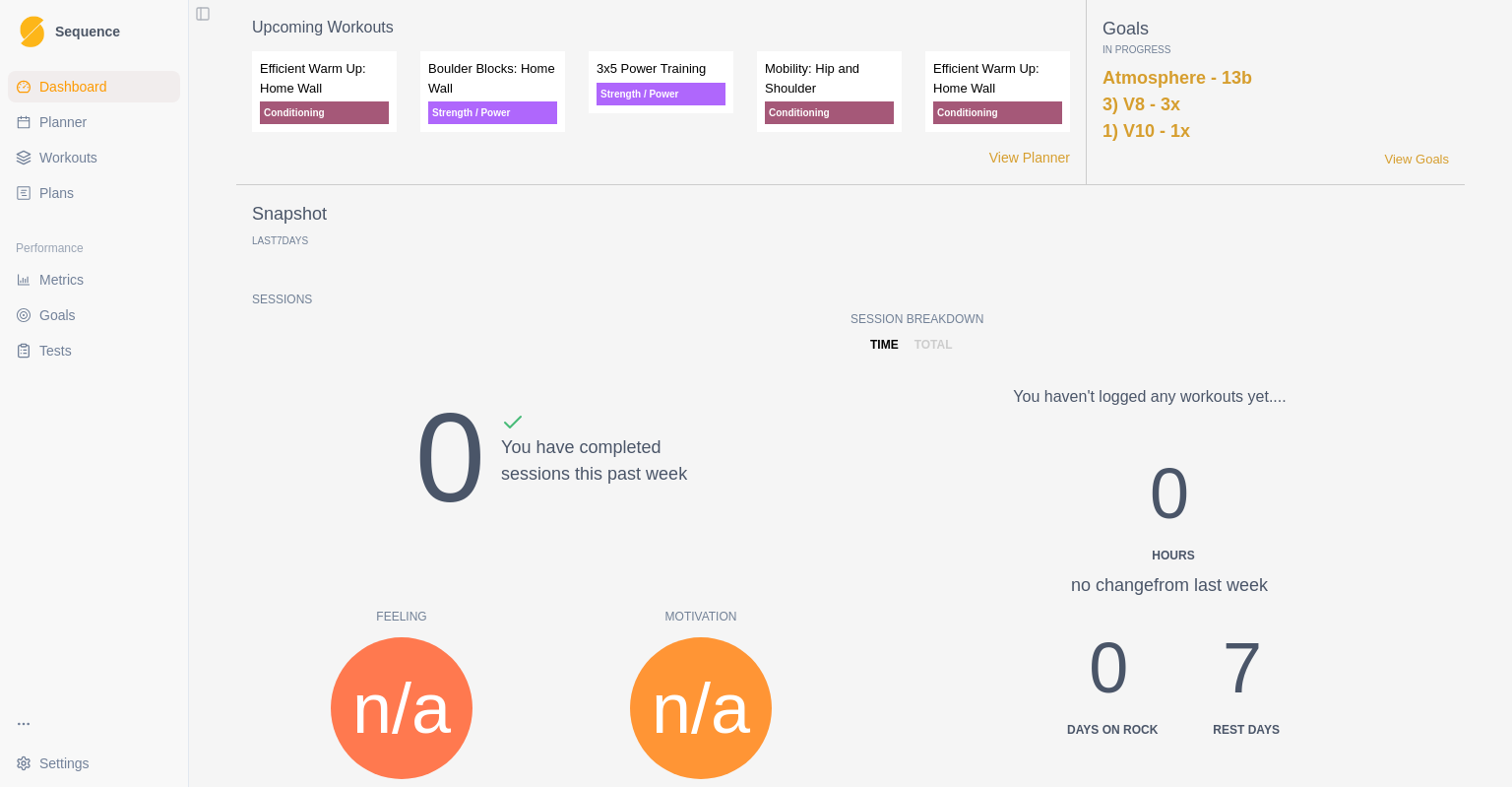 click on "Planner" at bounding box center (94, 122) 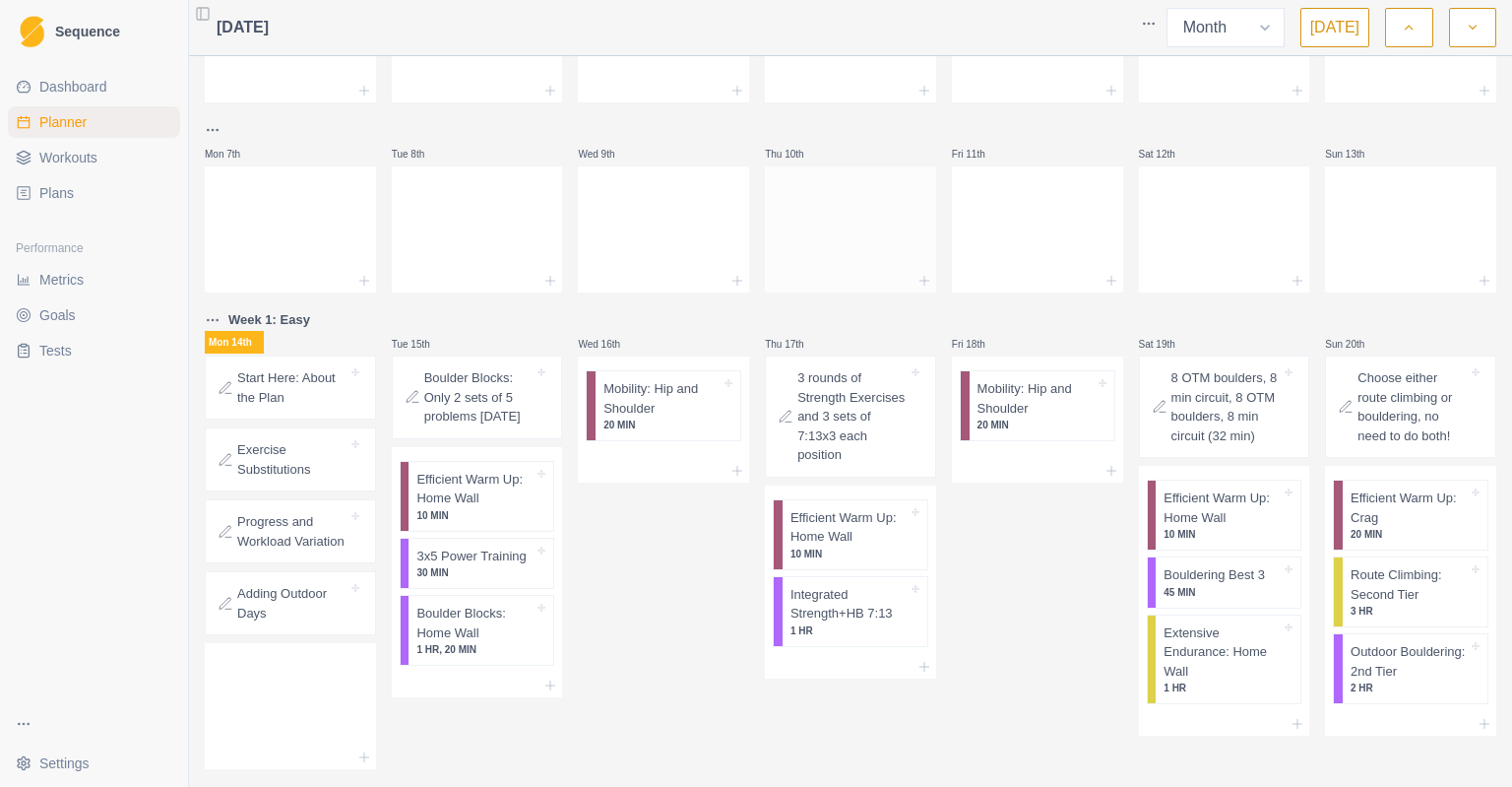 scroll, scrollTop: 295, scrollLeft: 0, axis: vertical 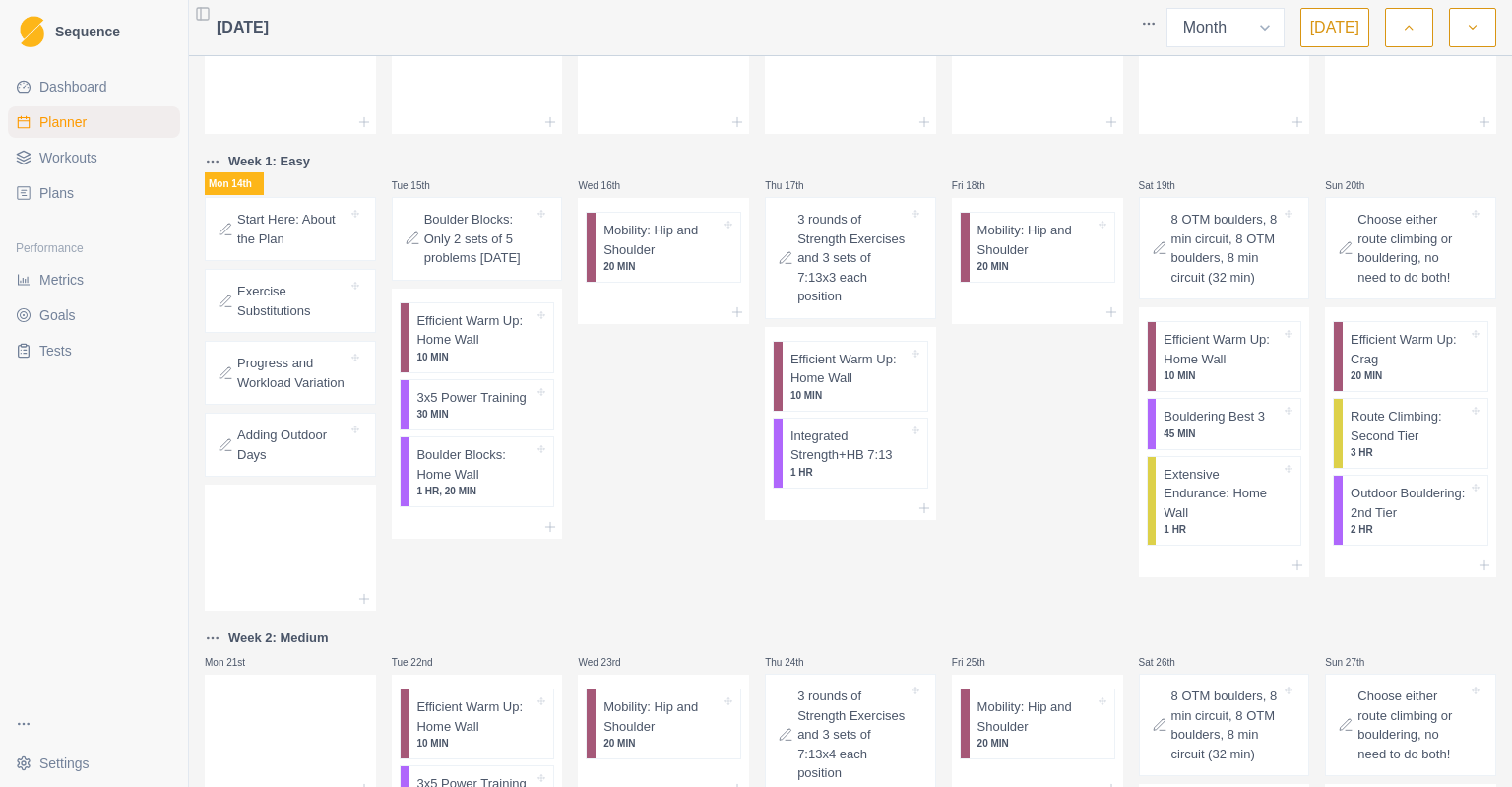 click on "Progress and Workload Variation" at bounding box center (292, 372) 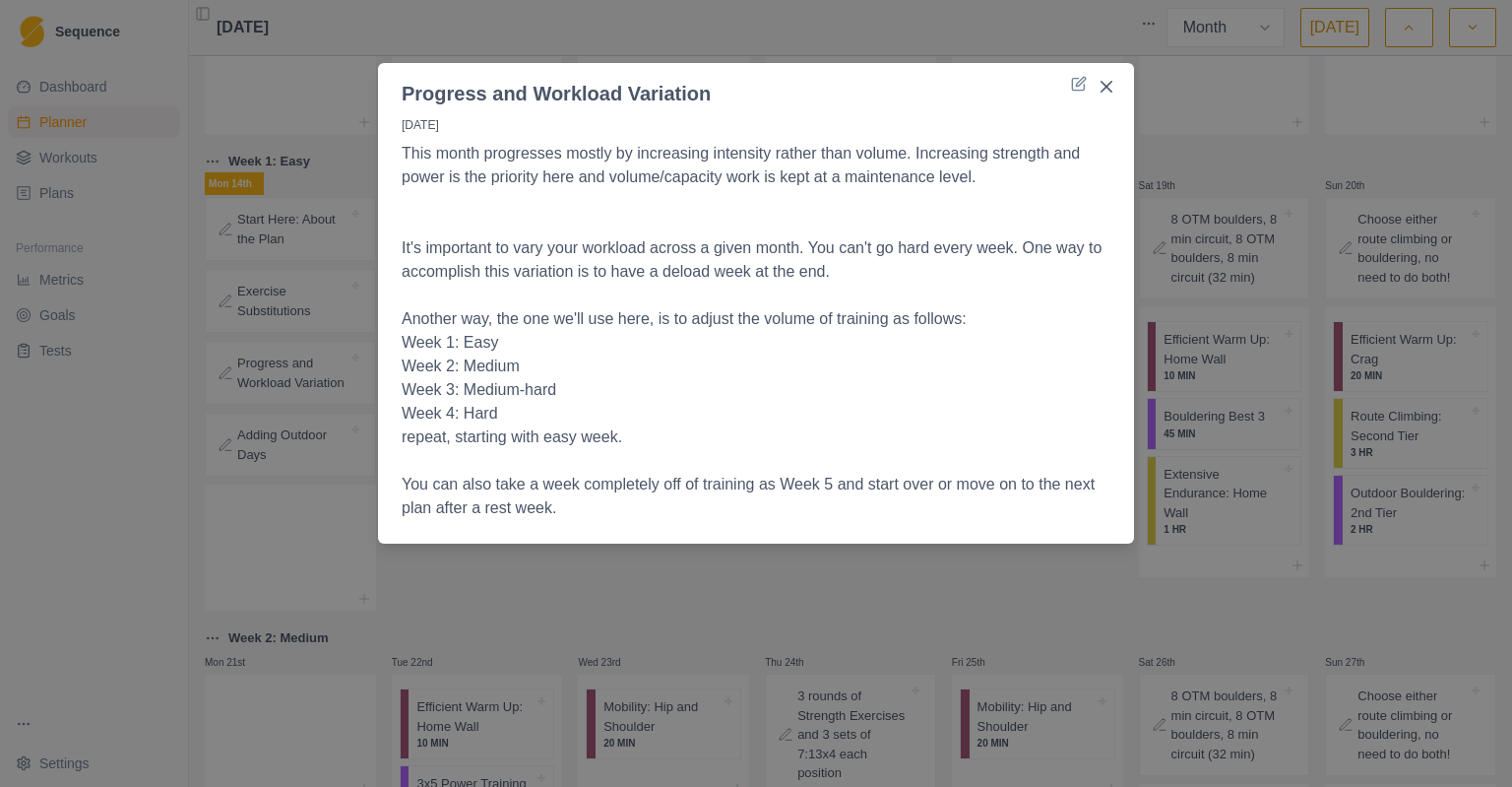click on "Progress and Workload Variation [DATE] This month progresses mostly by increasing intensity rather than volume. Increasing strength and power is the priority here and volume/capacity work is kept at a maintenance level. It's important to vary your workload across a given month. You can't go hard every week. One way to accomplish this variation is to have a deload week at the end. Another way, the one we'll use here, is to adjust the volume of training as follows: Week 1: Easy Week 2: Medium Week 3: Medium-hard Week 4: Hard repeat, starting with easy week. You can also take a week completely off of training as Week 5 and start over or move on to the next plan after a rest week." at bounding box center (756, 393) 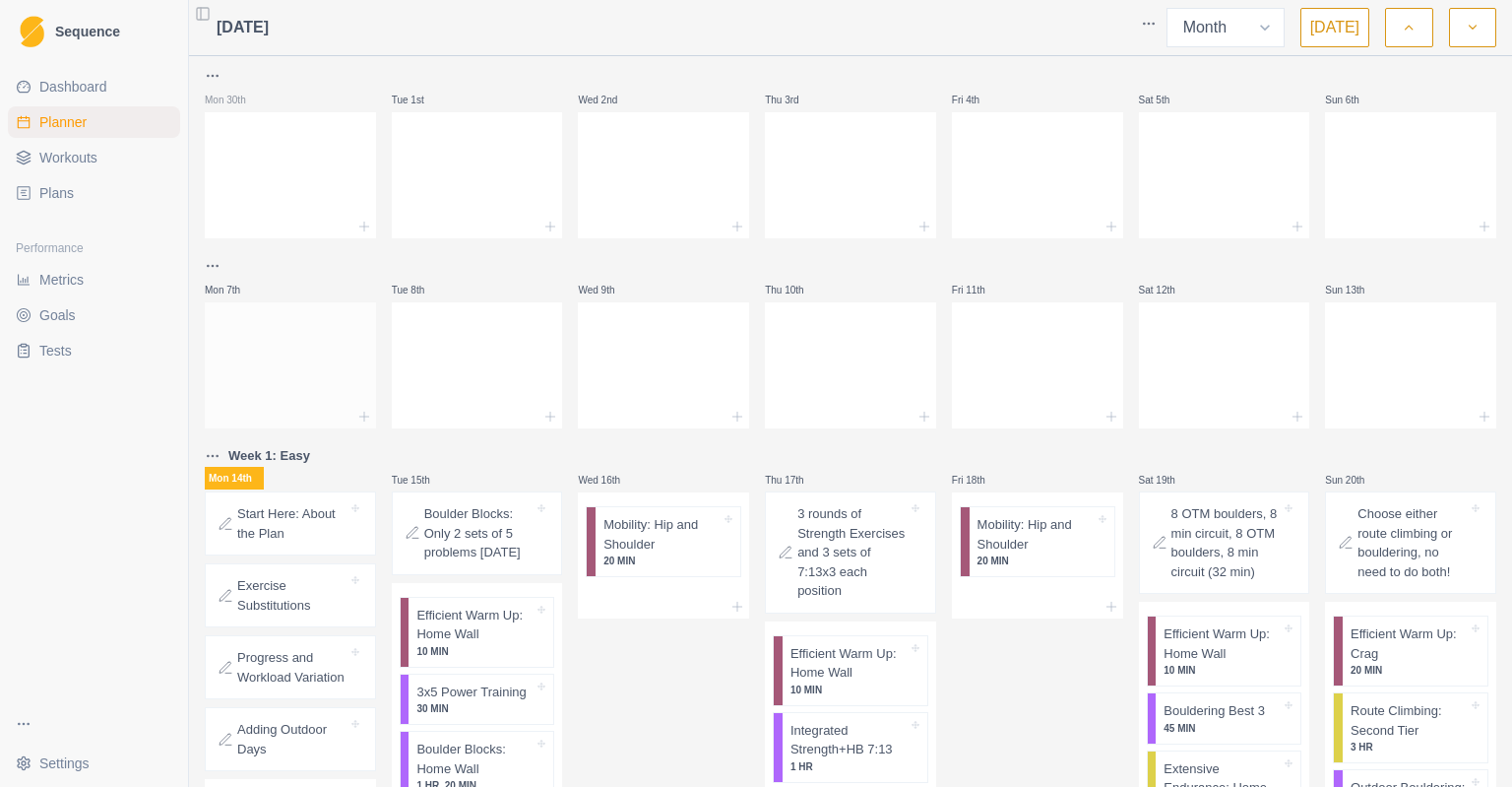 scroll, scrollTop: 0, scrollLeft: 0, axis: both 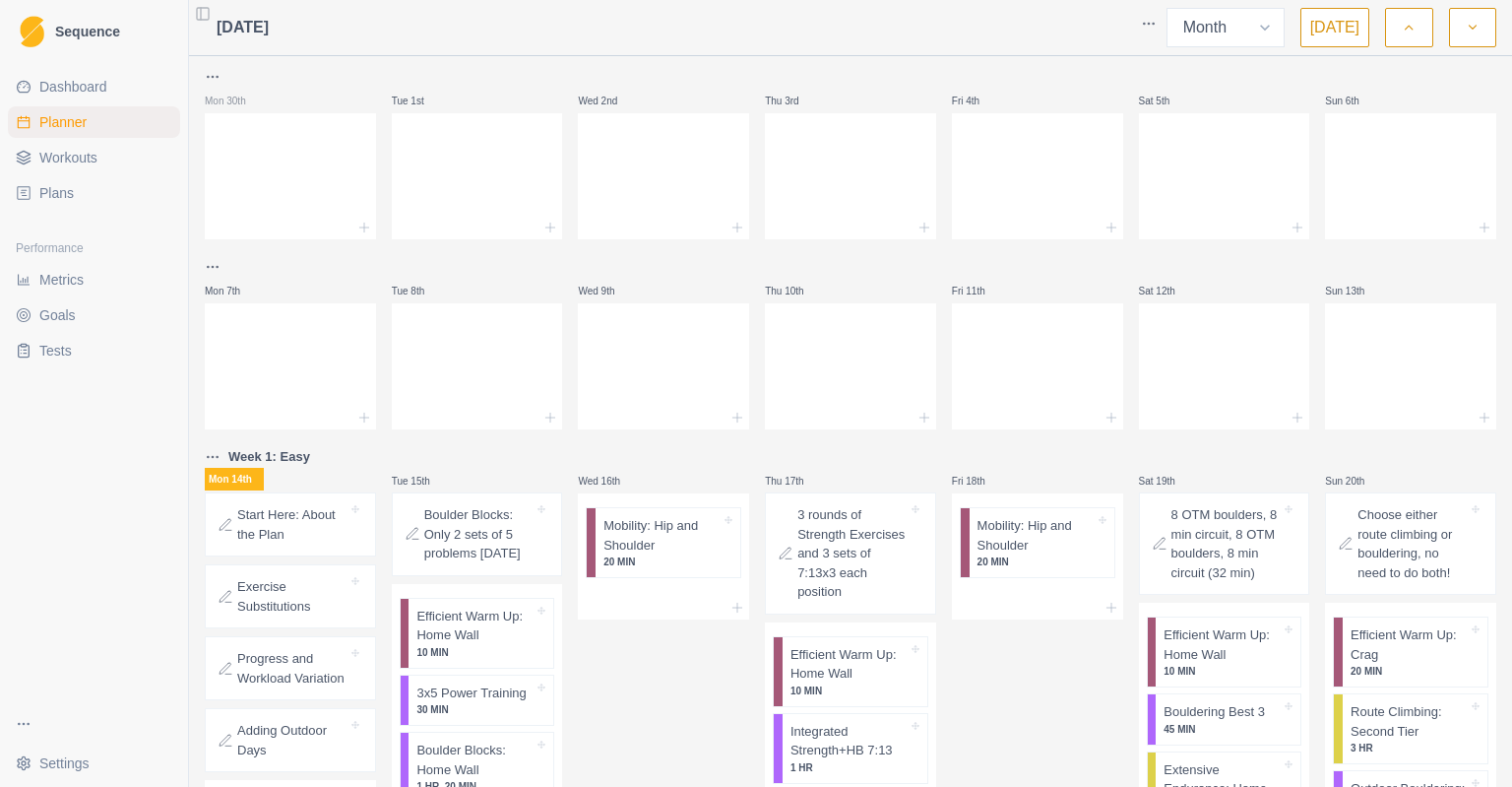 click on "Sequence" at bounding box center (88, 32) 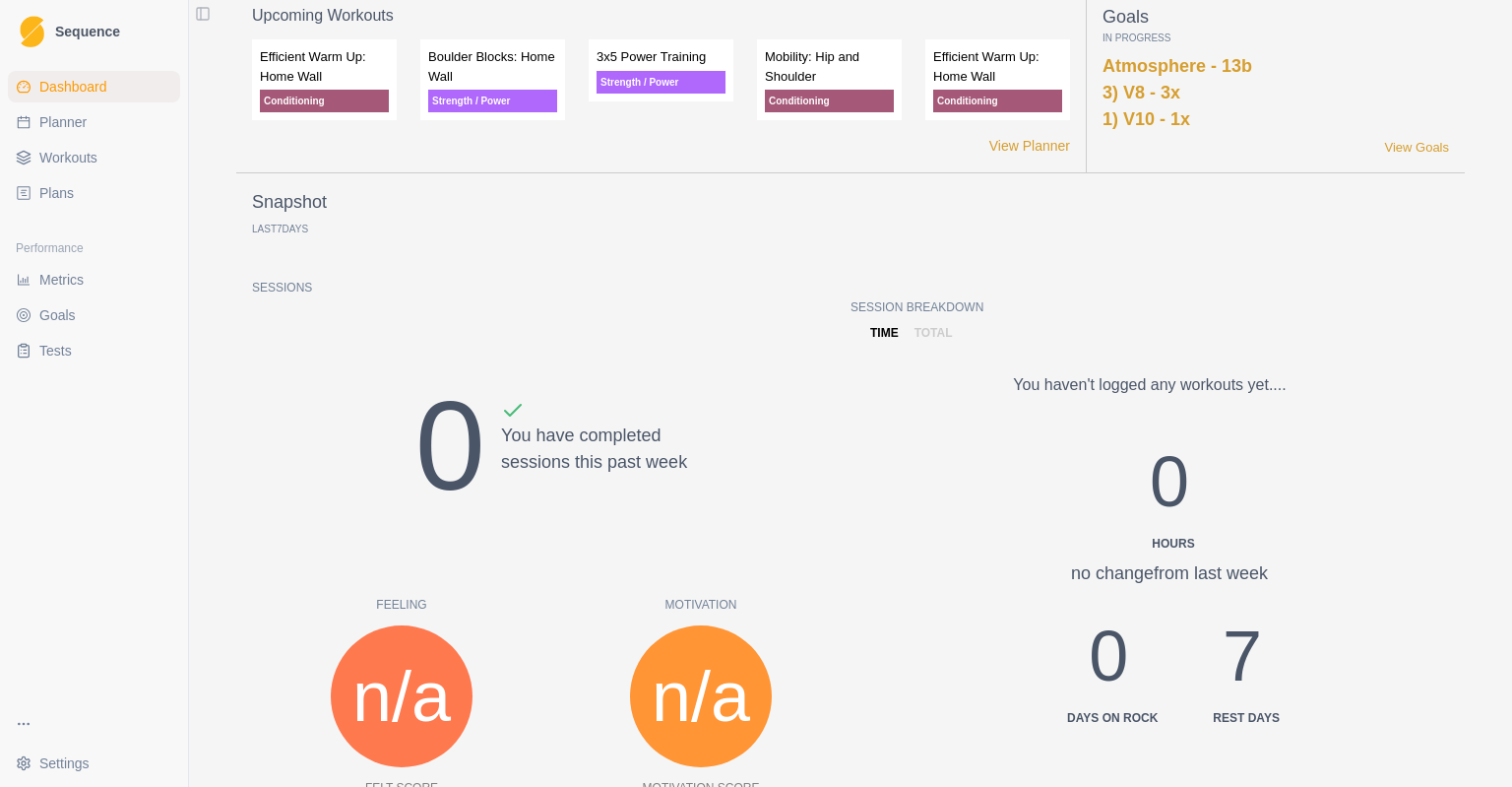 scroll, scrollTop: 0, scrollLeft: 0, axis: both 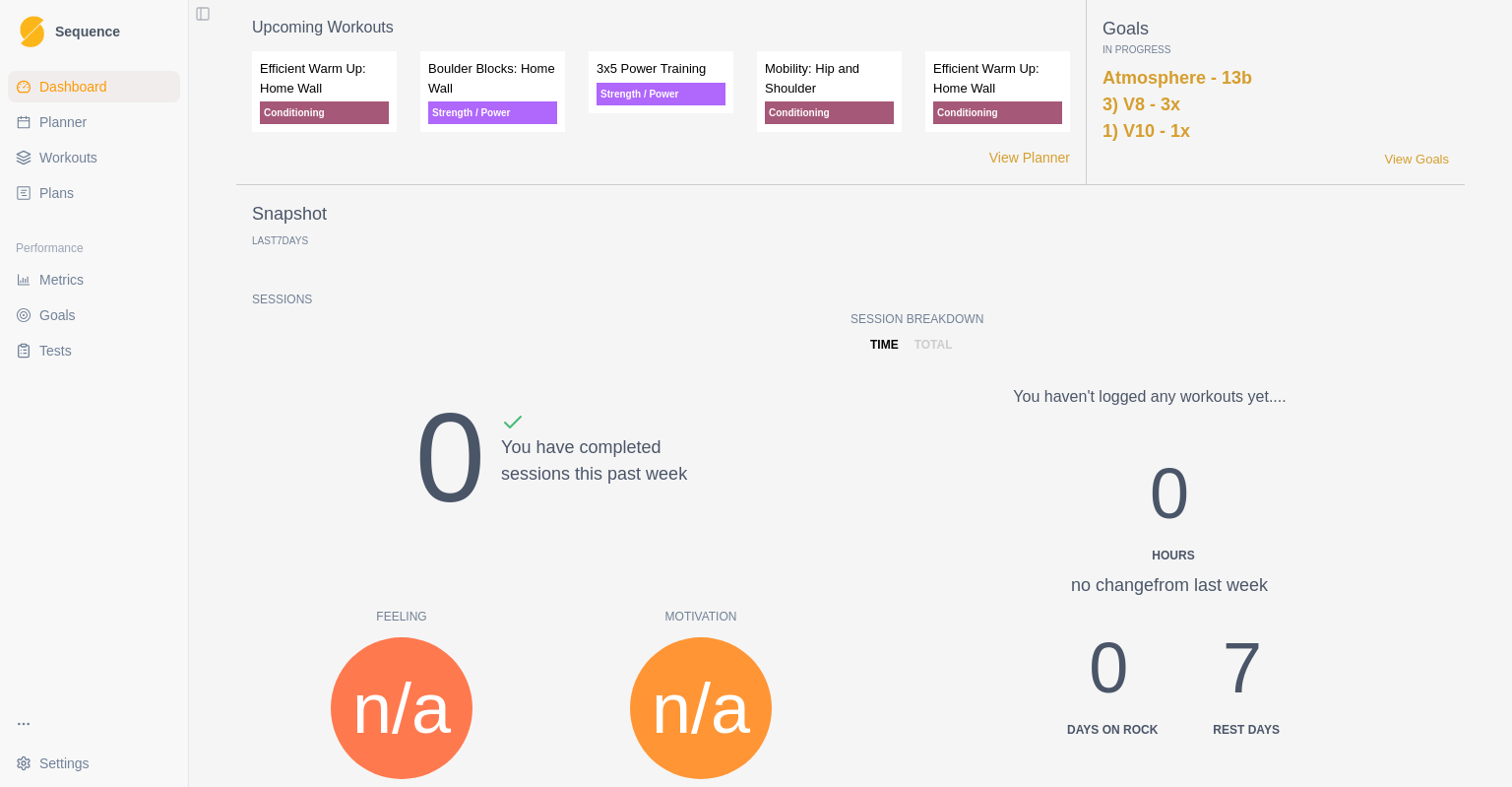 click on "Sequence" at bounding box center [88, 32] 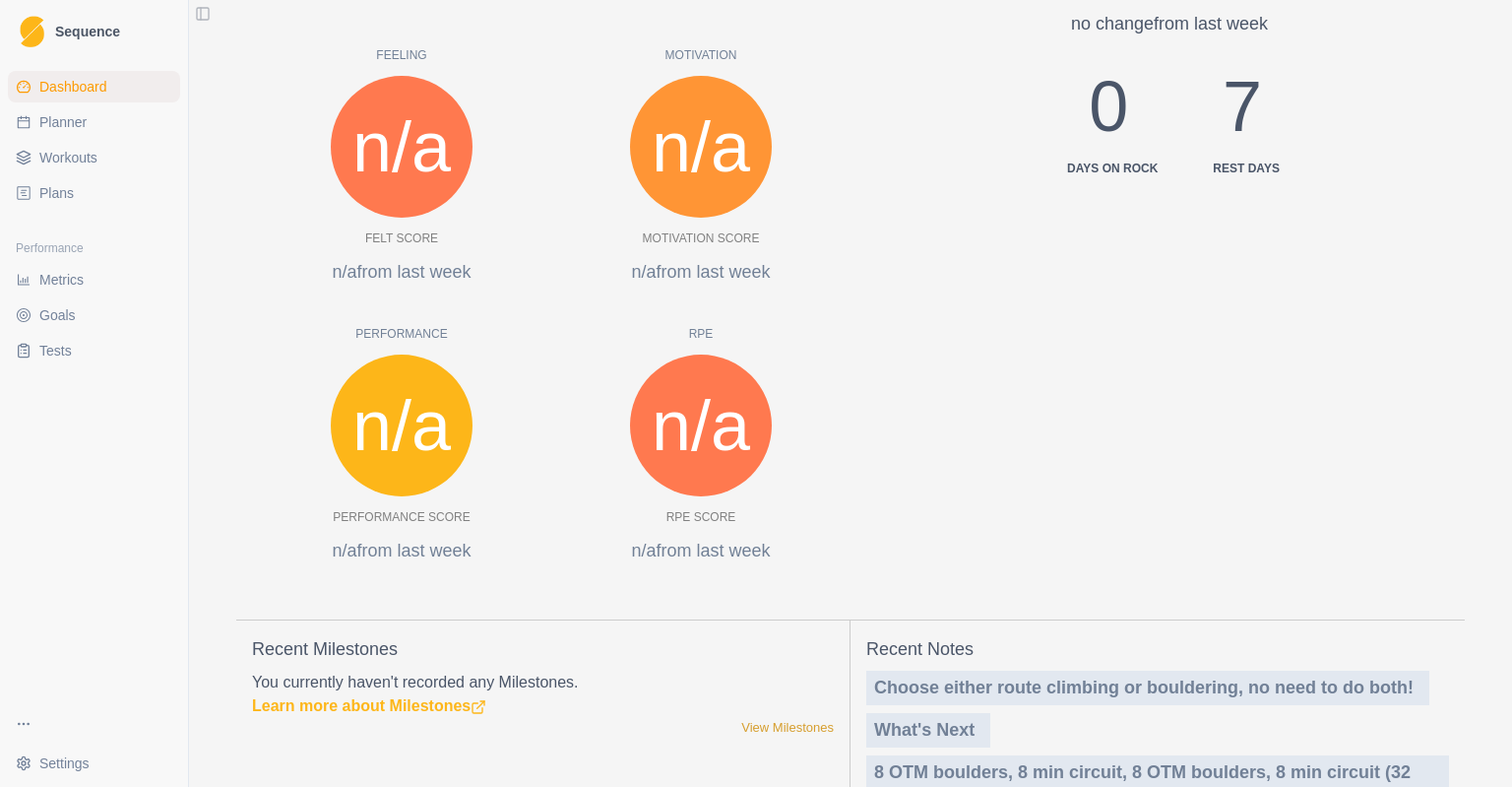 scroll, scrollTop: 0, scrollLeft: 0, axis: both 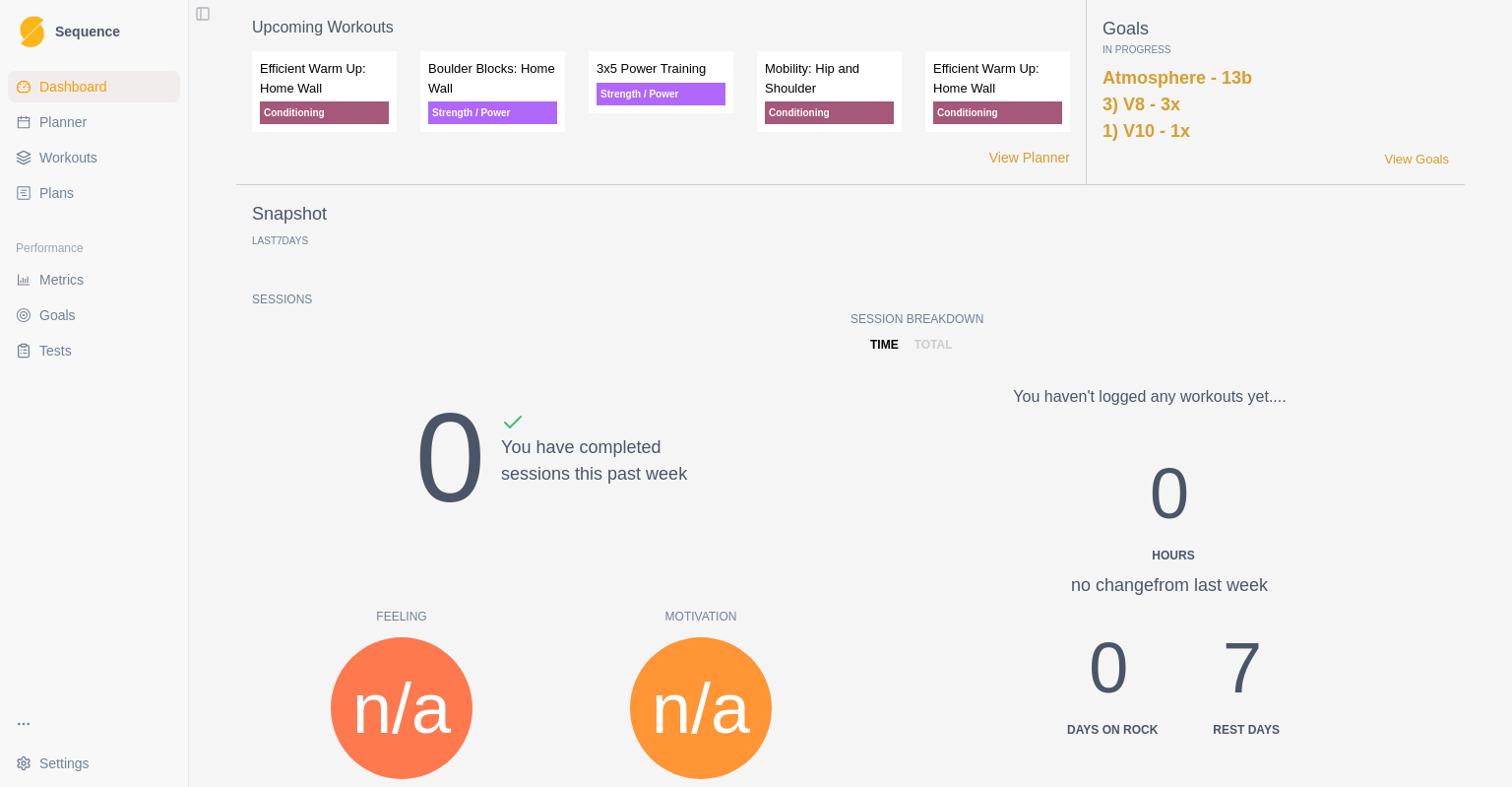 click on "Toggle Sidebar" at bounding box center (203, 14) 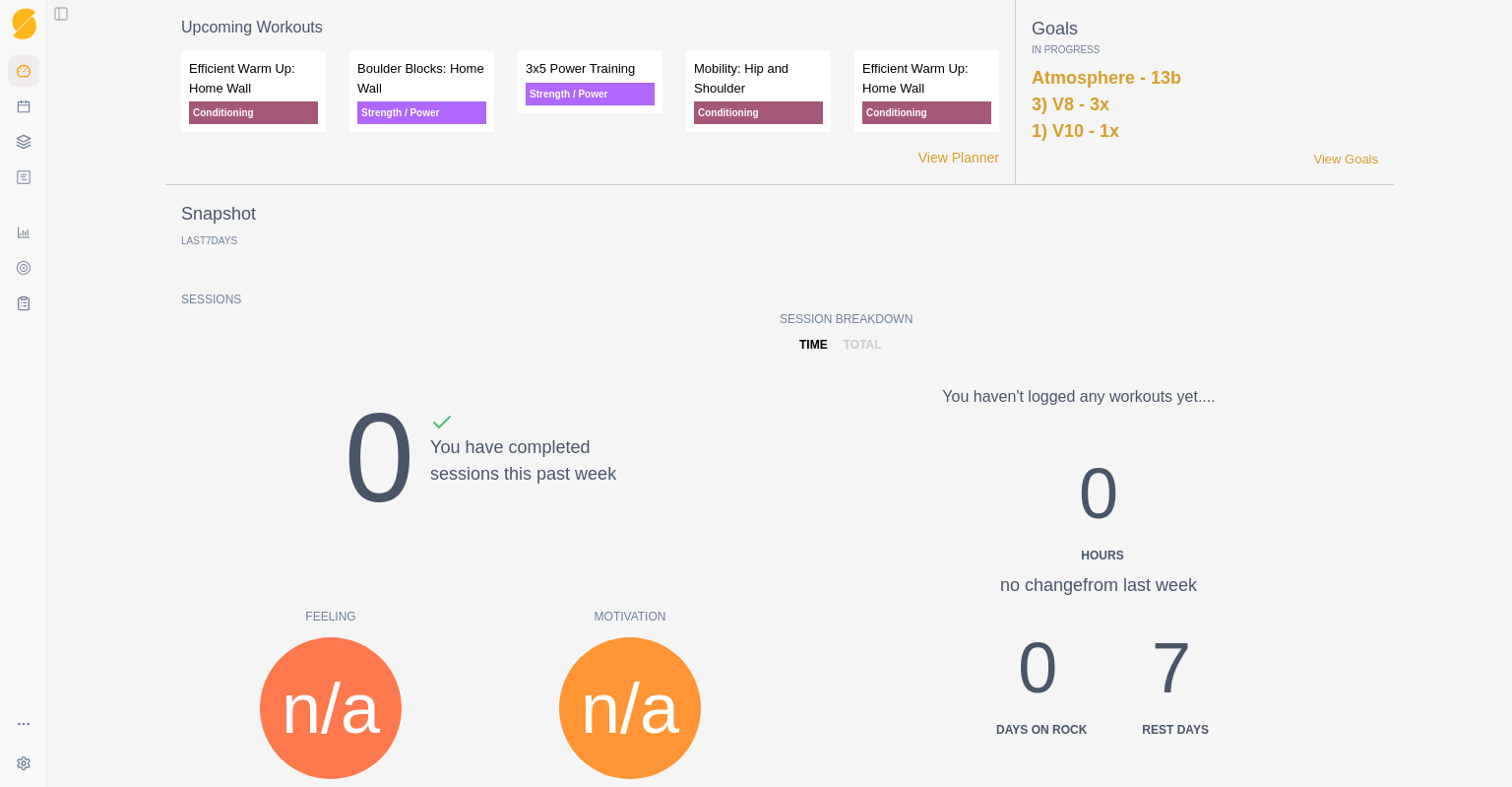 click on "Toggle Sidebar" at bounding box center [61, 14] 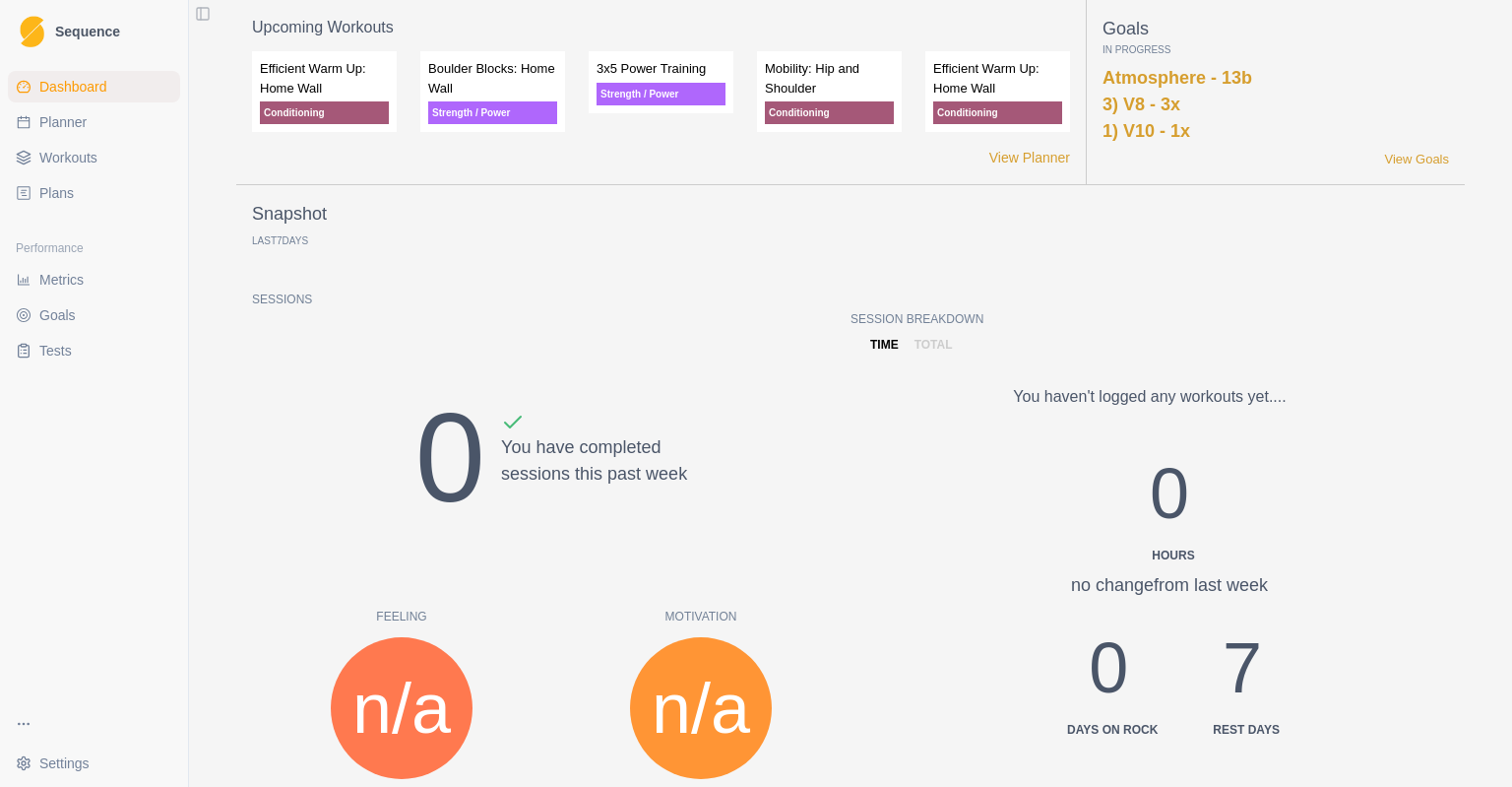click on "Metrics" at bounding box center [61, 280] 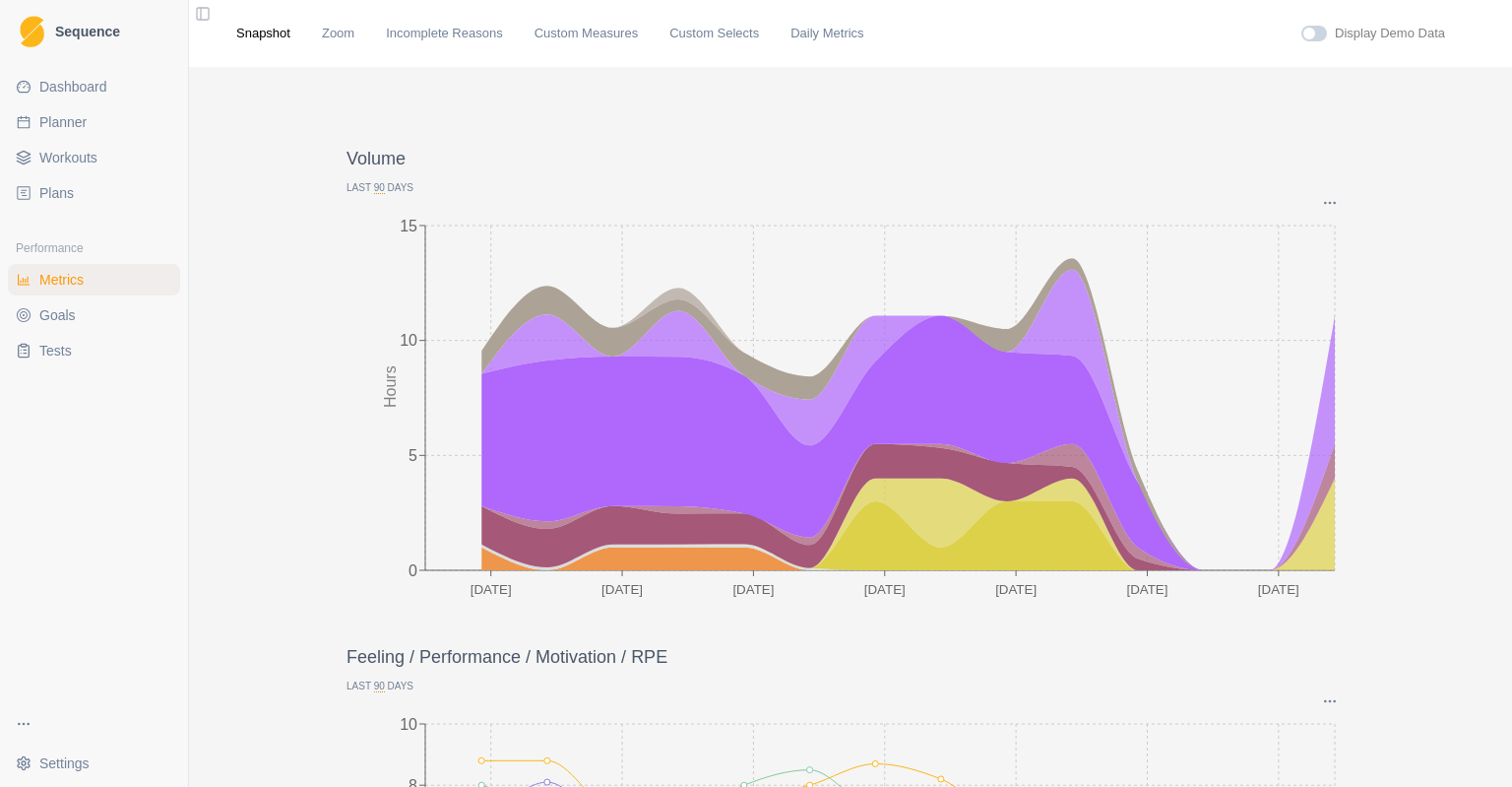 click on "Performance Metrics Goals Tests" at bounding box center [94, 299] 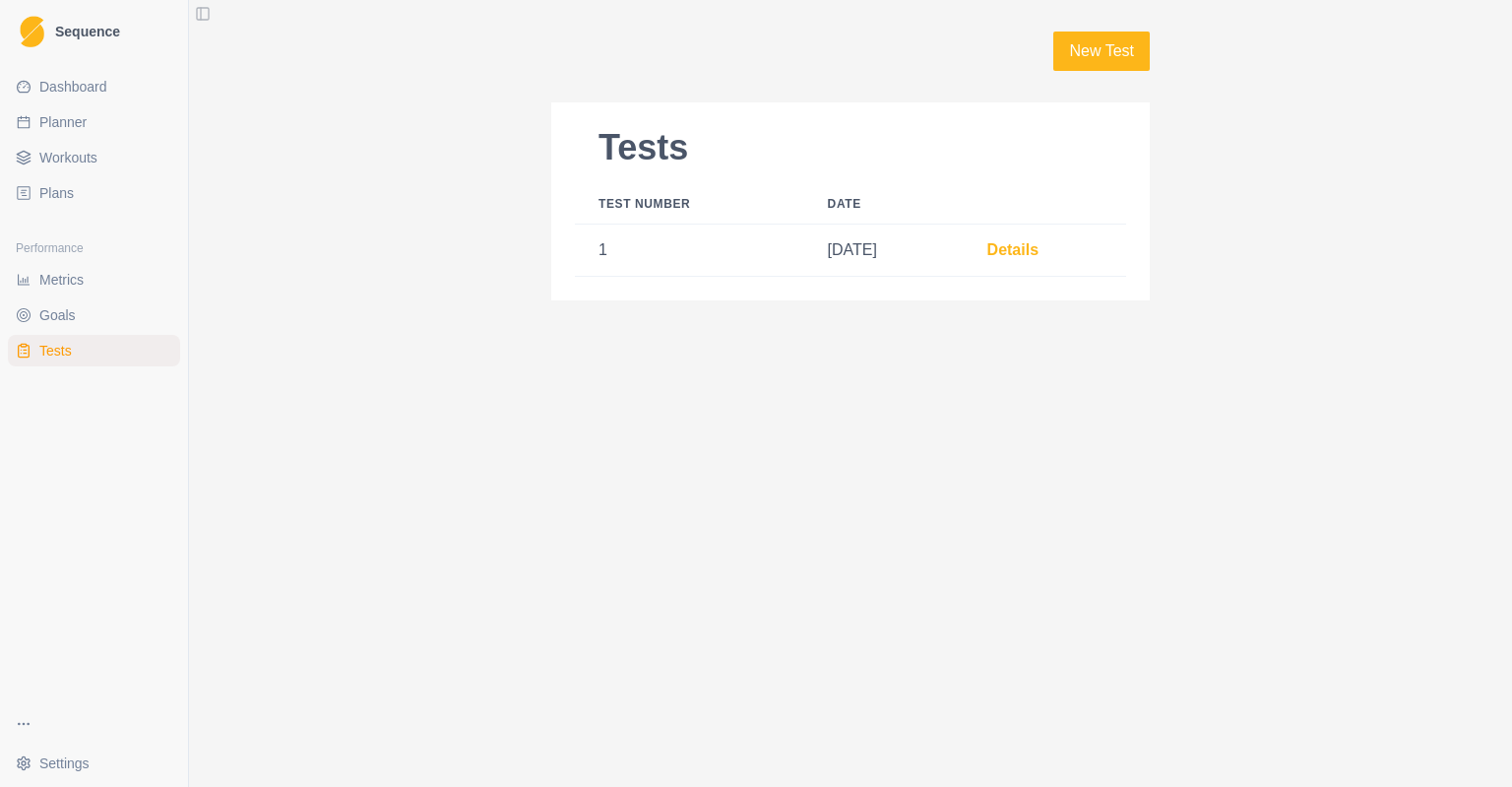 click on "Planner" at bounding box center (63, 122) 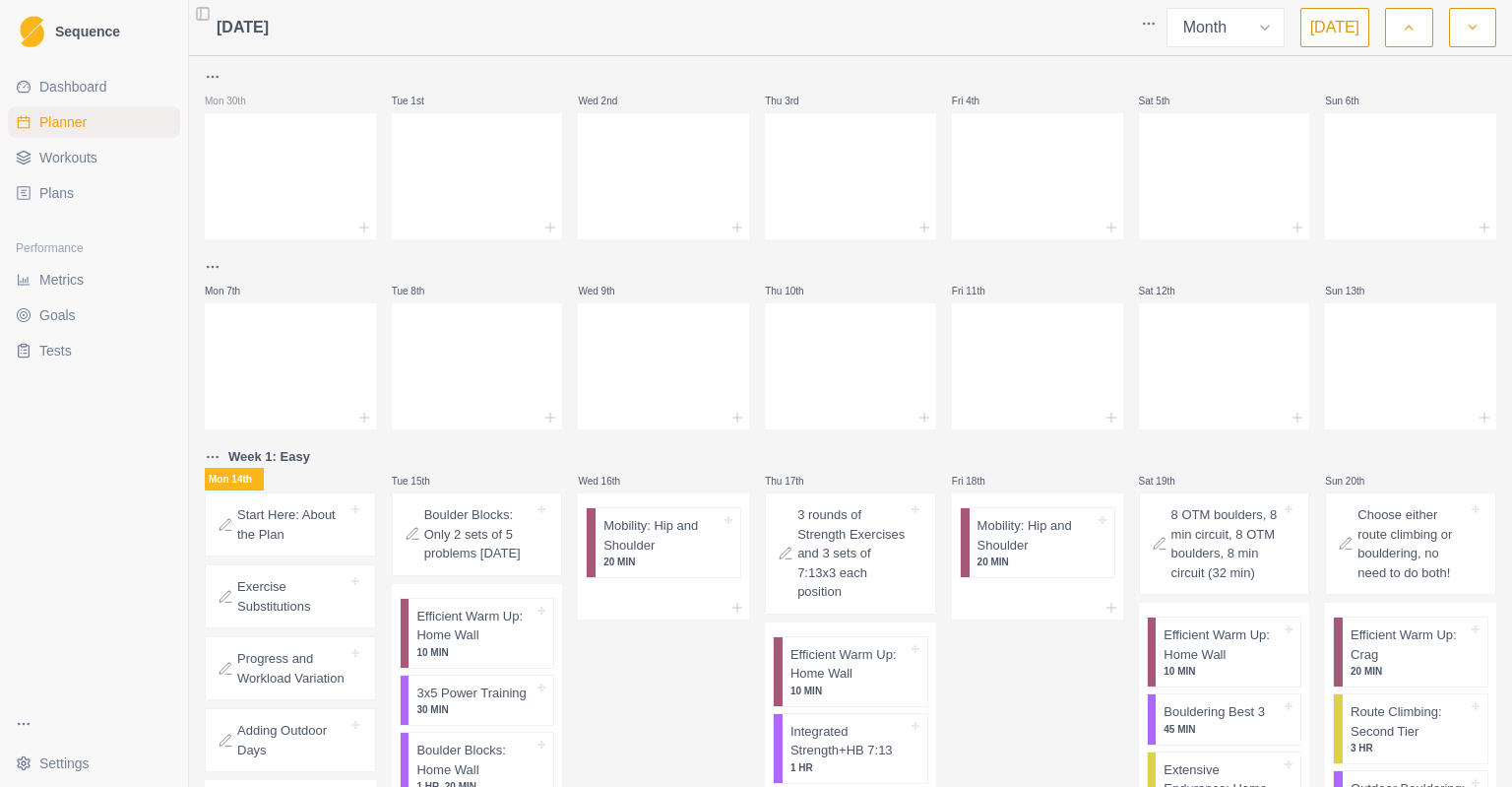 click on "Sequence Dashboard Planner Workouts Plans Performance Metrics Goals Tests Settings Toggle Sidebar [DATE] Week Month [DATE] Mon 30th Tue 1st Wed 2nd Thu 3rd Fri 4th Sat 5th Sun 6th Mon 7th Tue 8th Wed 9th Thu 10th Fri 11th Sat 12th Sun 13th Week 1: Easy Mon 14th Start Here: About the Plan Exercise Substitutions Progress and Workload Variation Adding Outdoor Days Tue 15th Boulder Blocks:  Only 2 sets of 5 problems [DATE] Efficient Warm Up: Home Wall 10 MIN 3x5 Power Training 30 MIN Boulder Blocks: Home Wall 1 HR, 20 MIN Wed 16th Mobility: Hip and Shoulder 20 MIN Thu 17th 3 rounds of Strength Exercises and 3 sets of 7:13x3 each position Efficient Warm Up: Home Wall 10 MIN Integrated Strength+HB 7:13 1 HR Fri 18th Mobility: Hip and Shoulder 20 MIN Sat 19th 8 OTM boulders, 8 min circuit, 8 OTM boulders, 8 min circuit (32 min) Efficient Warm Up: Home Wall 10 MIN Bouldering Best 3 45 MIN Extensive Endurance: Home Wall 1 HR Sun 20th Choose either route climbing or bouldering, no need to do both! 3 HR" at bounding box center [756, 393] 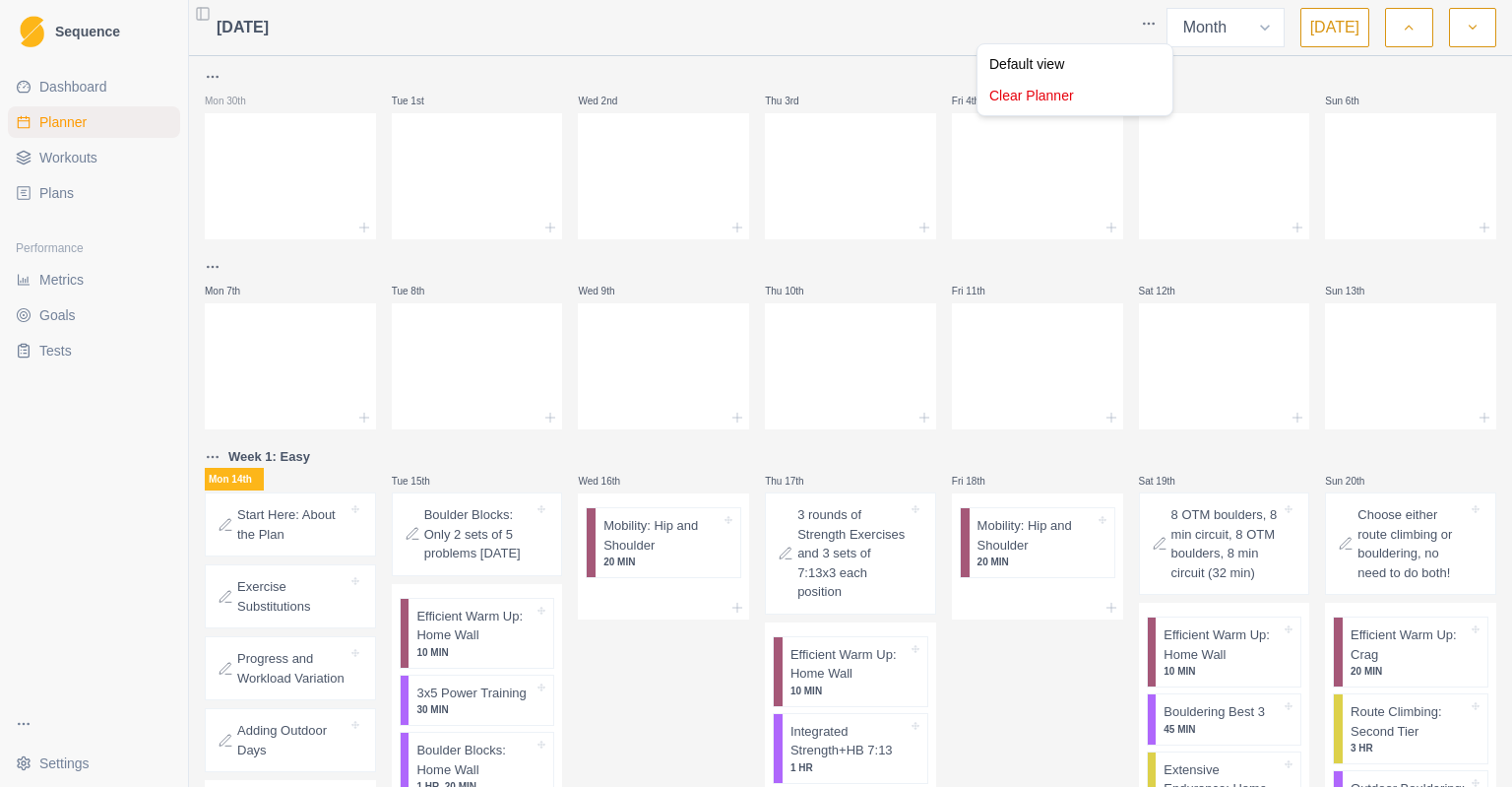 click on "Sequence Dashboard Planner Workouts Plans Performance Metrics Goals Tests Settings Toggle Sidebar [DATE] Week Month [DATE] Mon 30th Tue 1st Wed 2nd Thu 3rd Fri 4th Sat 5th Sun 6th Mon 7th Tue 8th Wed 9th Thu 10th Fri 11th Sat 12th Sun 13th Week 1: Easy Mon 14th Start Here: About the Plan Exercise Substitutions Progress and Workload Variation Adding Outdoor Days Tue 15th Boulder Blocks:  Only 2 sets of 5 problems [DATE] Efficient Warm Up: Home Wall 10 MIN 3x5 Power Training 30 MIN Boulder Blocks: Home Wall 1 HR, 20 MIN Wed 16th Mobility: Hip and Shoulder 20 MIN Thu 17th 3 rounds of Strength Exercises and 3 sets of 7:13x3 each position Efficient Warm Up: Home Wall 10 MIN Integrated Strength+HB 7:13 1 HR Fri 18th Mobility: Hip and Shoulder 20 MIN Sat 19th 8 OTM boulders, 8 min circuit, 8 OTM boulders, 8 min circuit (32 min) Efficient Warm Up: Home Wall 10 MIN Bouldering Best 3 45 MIN Extensive Endurance: Home Wall 1 HR Sun 20th Choose either route climbing or bouldering, no need to do both! 3 HR" at bounding box center [756, 393] 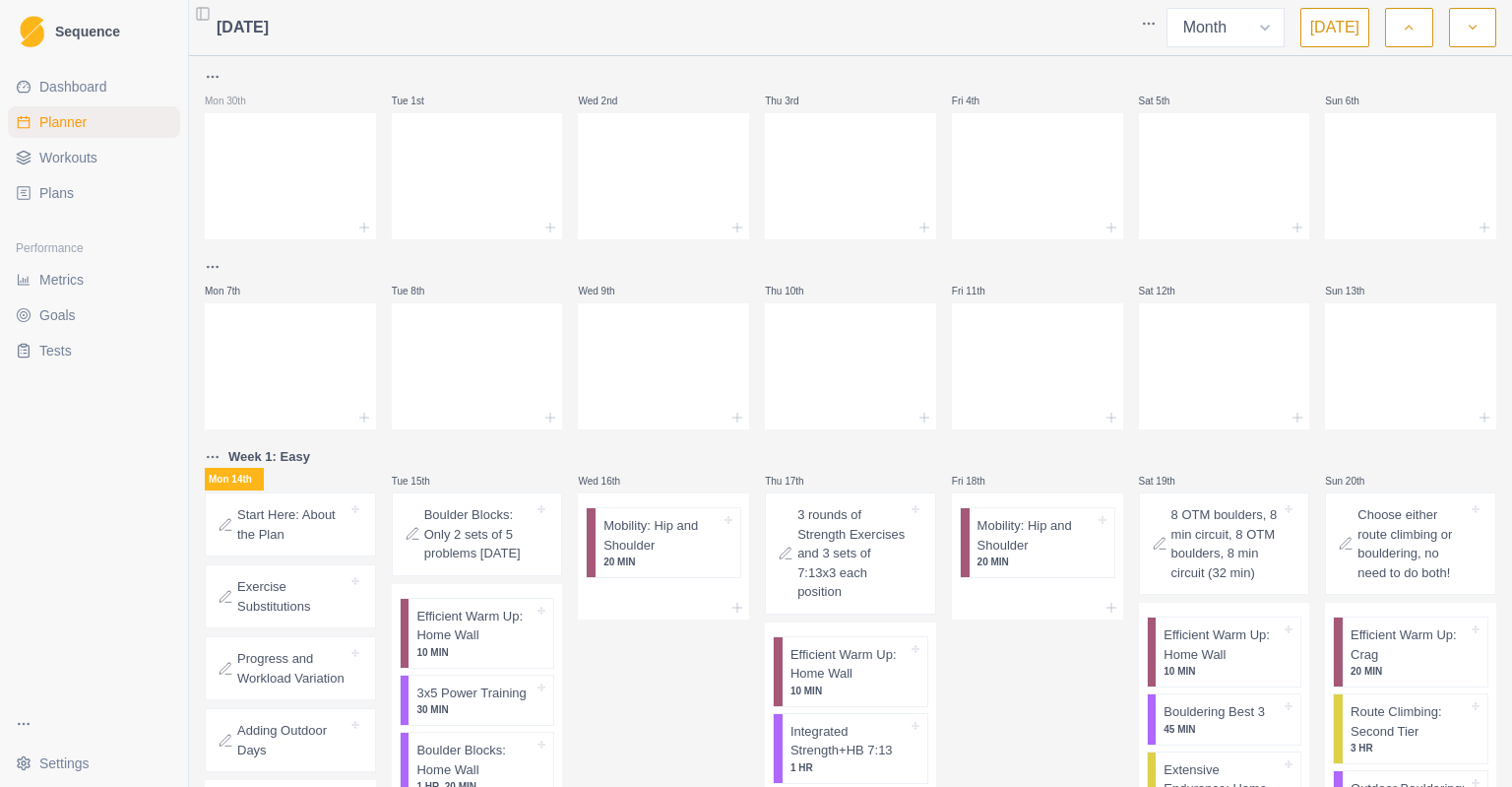 click on "Sequence" at bounding box center [88, 32] 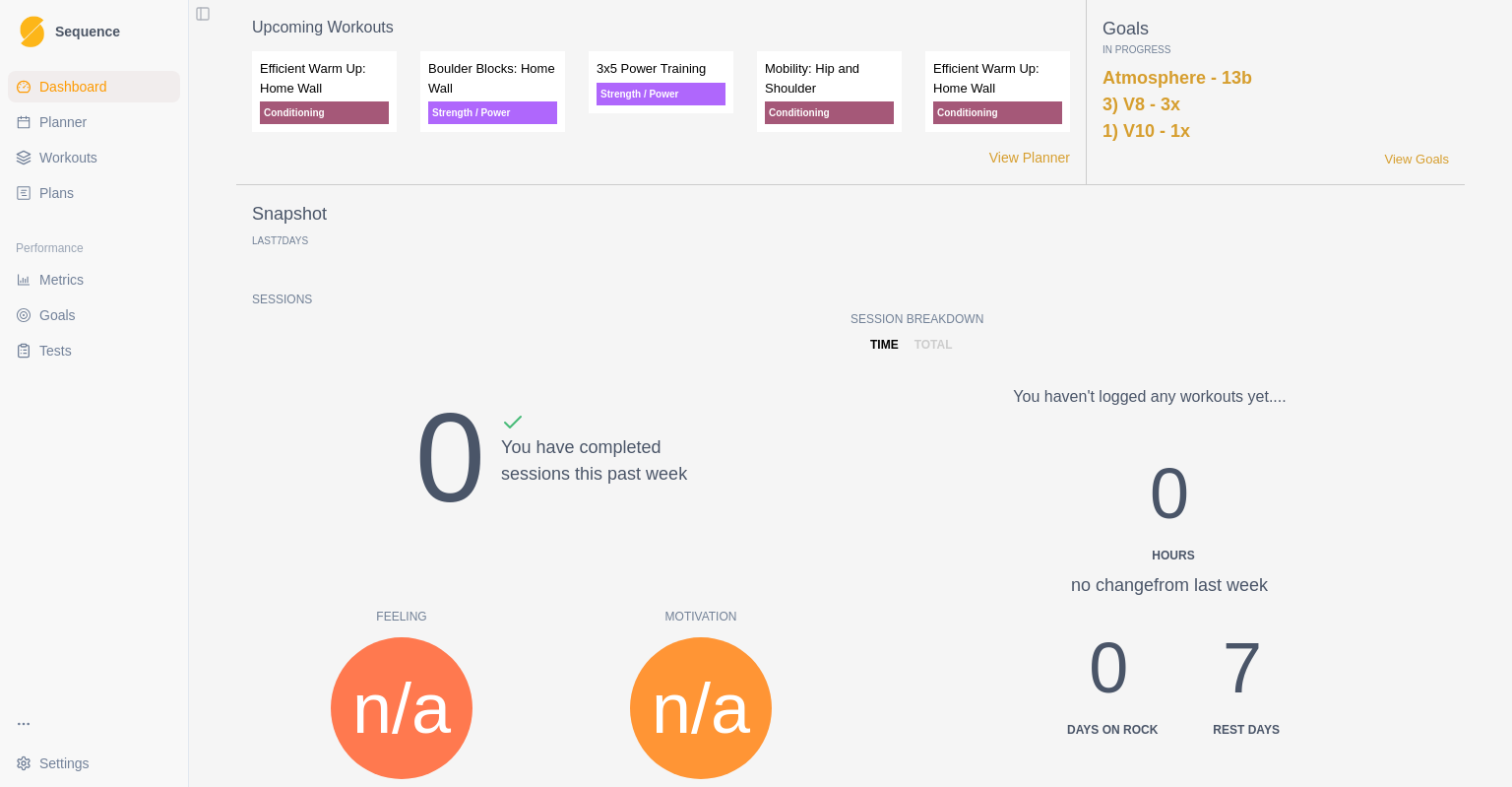 click on "Upcoming Workouts" at bounding box center (661, 28) 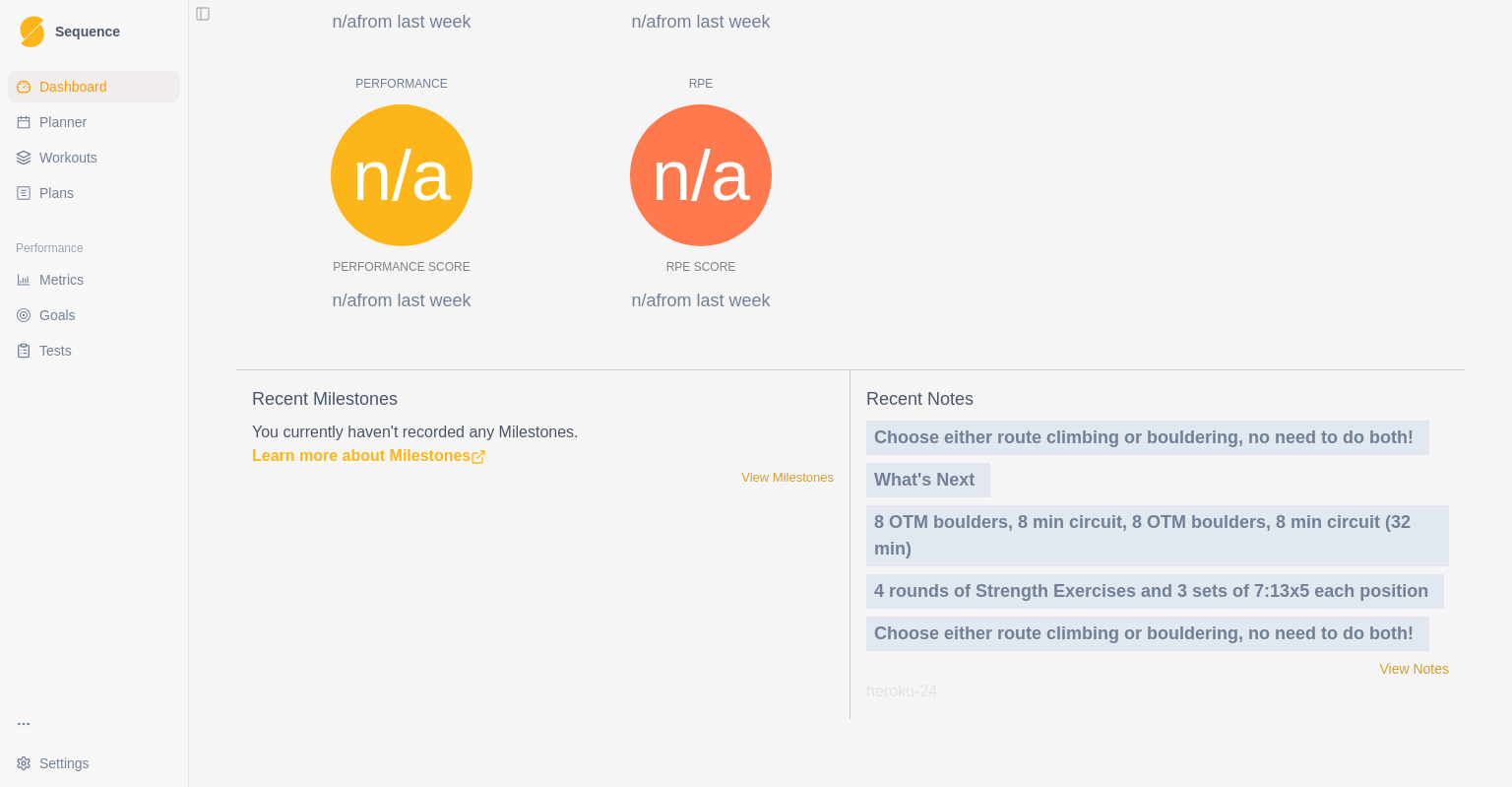 scroll, scrollTop: 821, scrollLeft: 0, axis: vertical 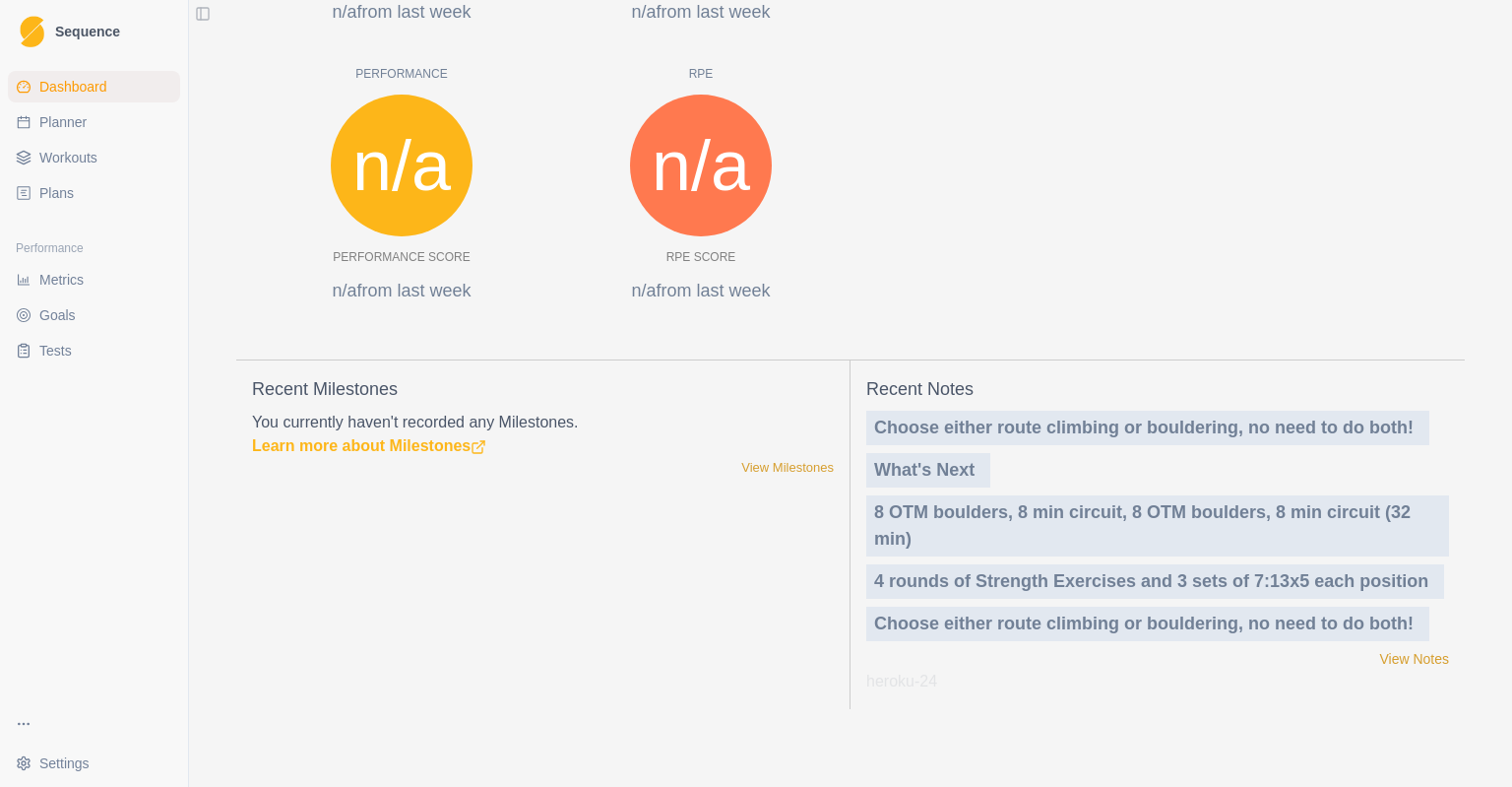 click on "heroku-24" at bounding box center [1158, 682] 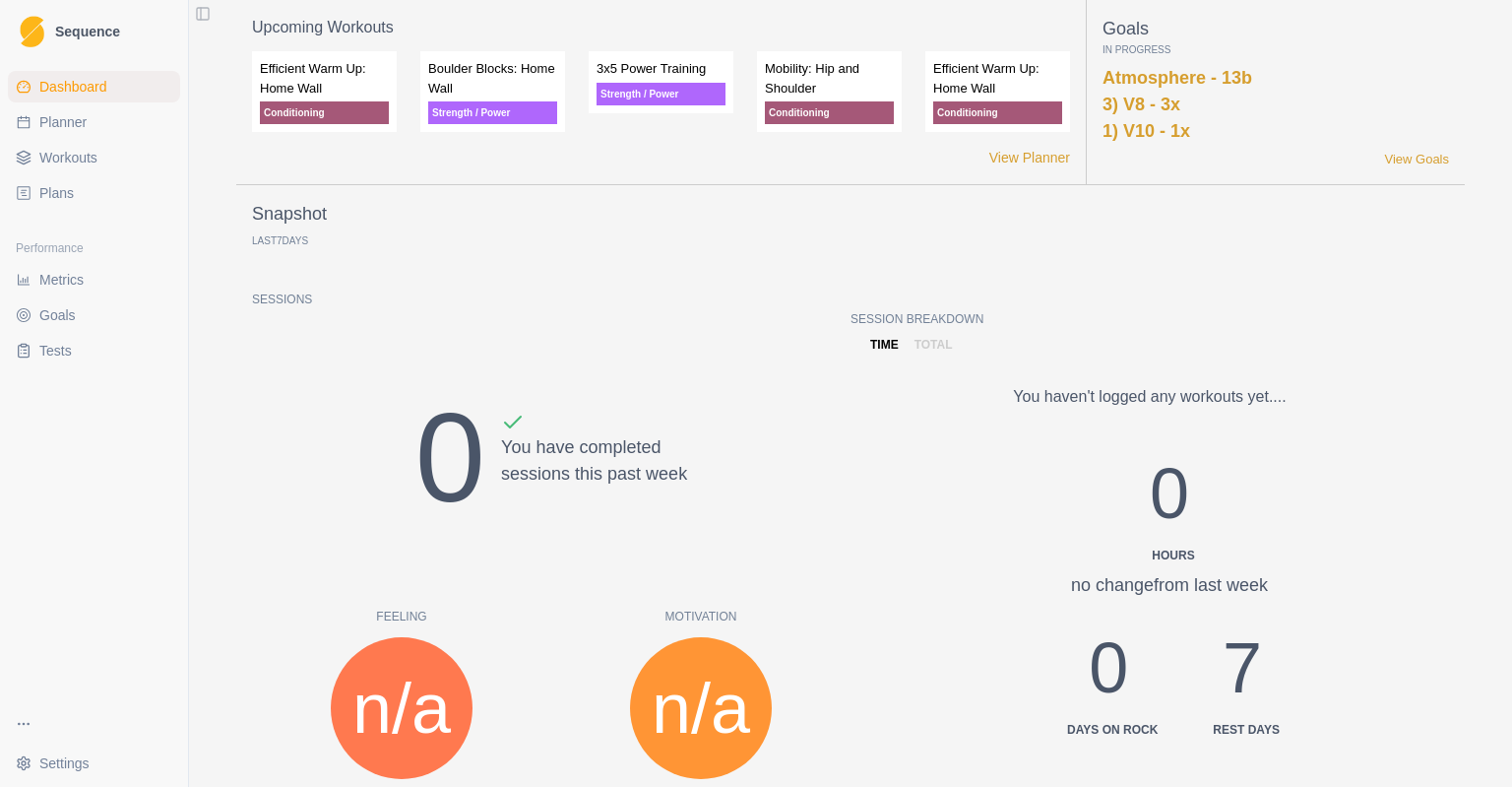 drag, startPoint x: 38, startPoint y: 31, endPoint x: 30, endPoint y: 23, distance: 11.3137085 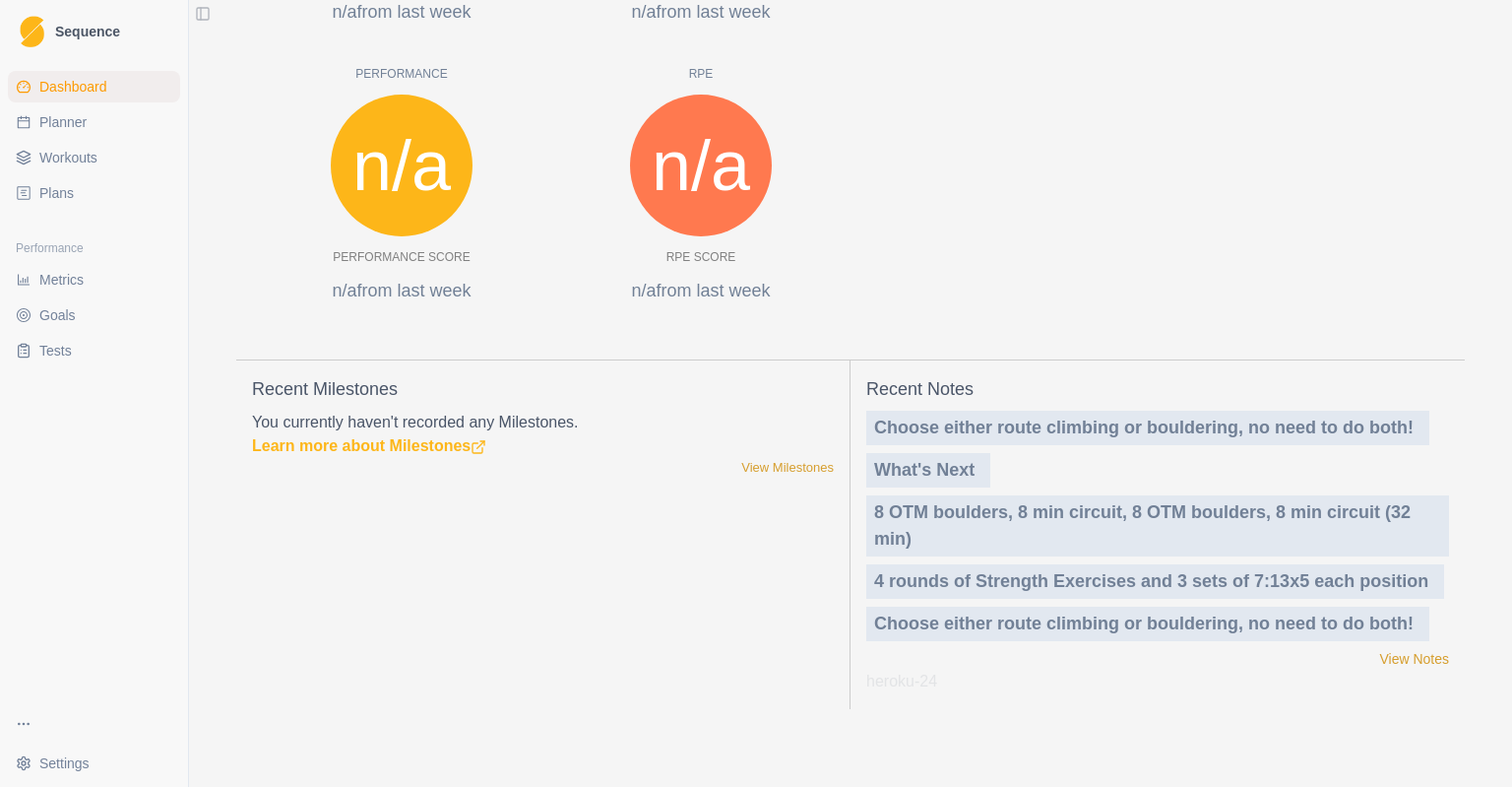 scroll, scrollTop: 526, scrollLeft: 0, axis: vertical 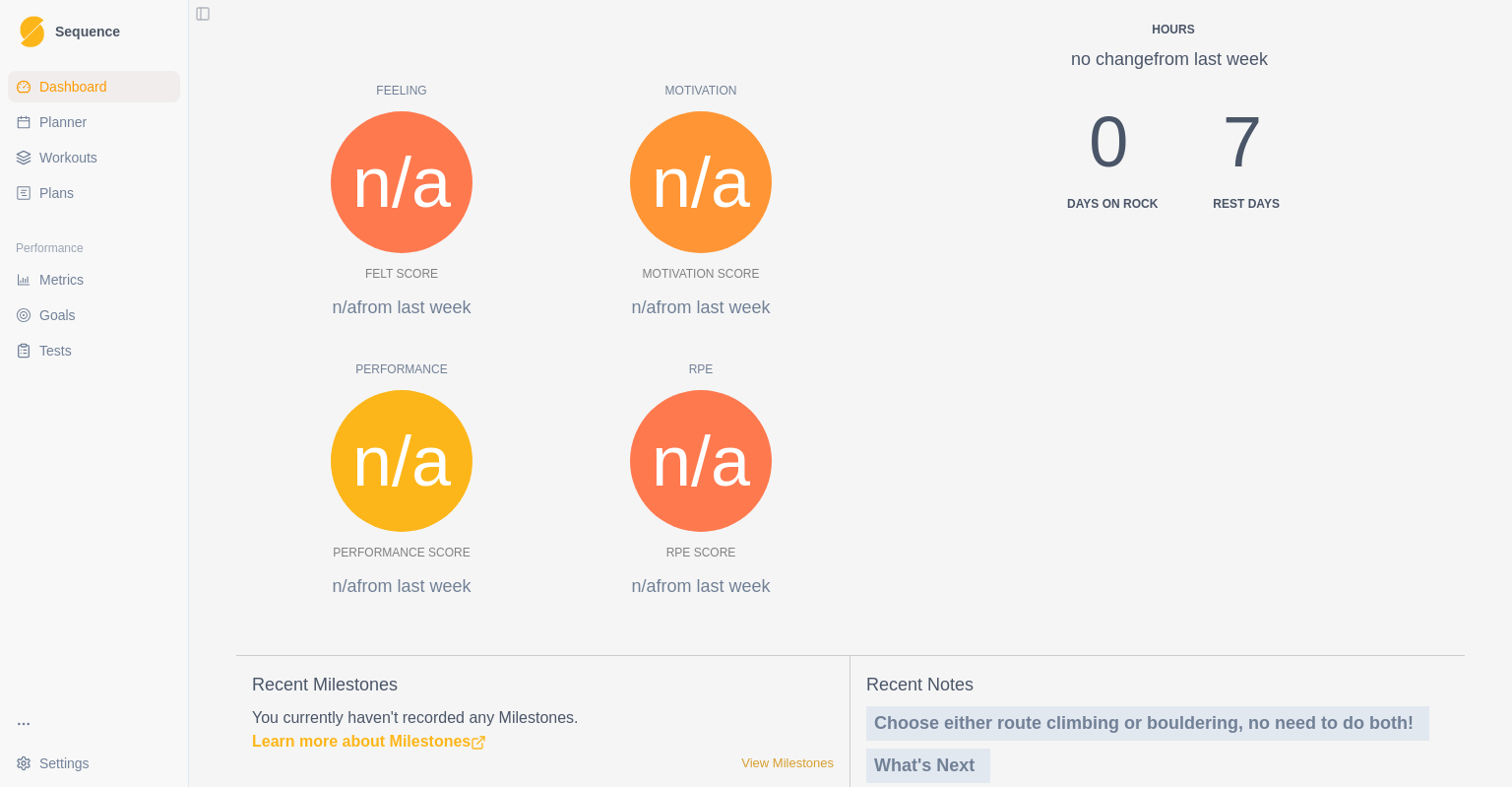 click on "Goals" at bounding box center [57, 315] 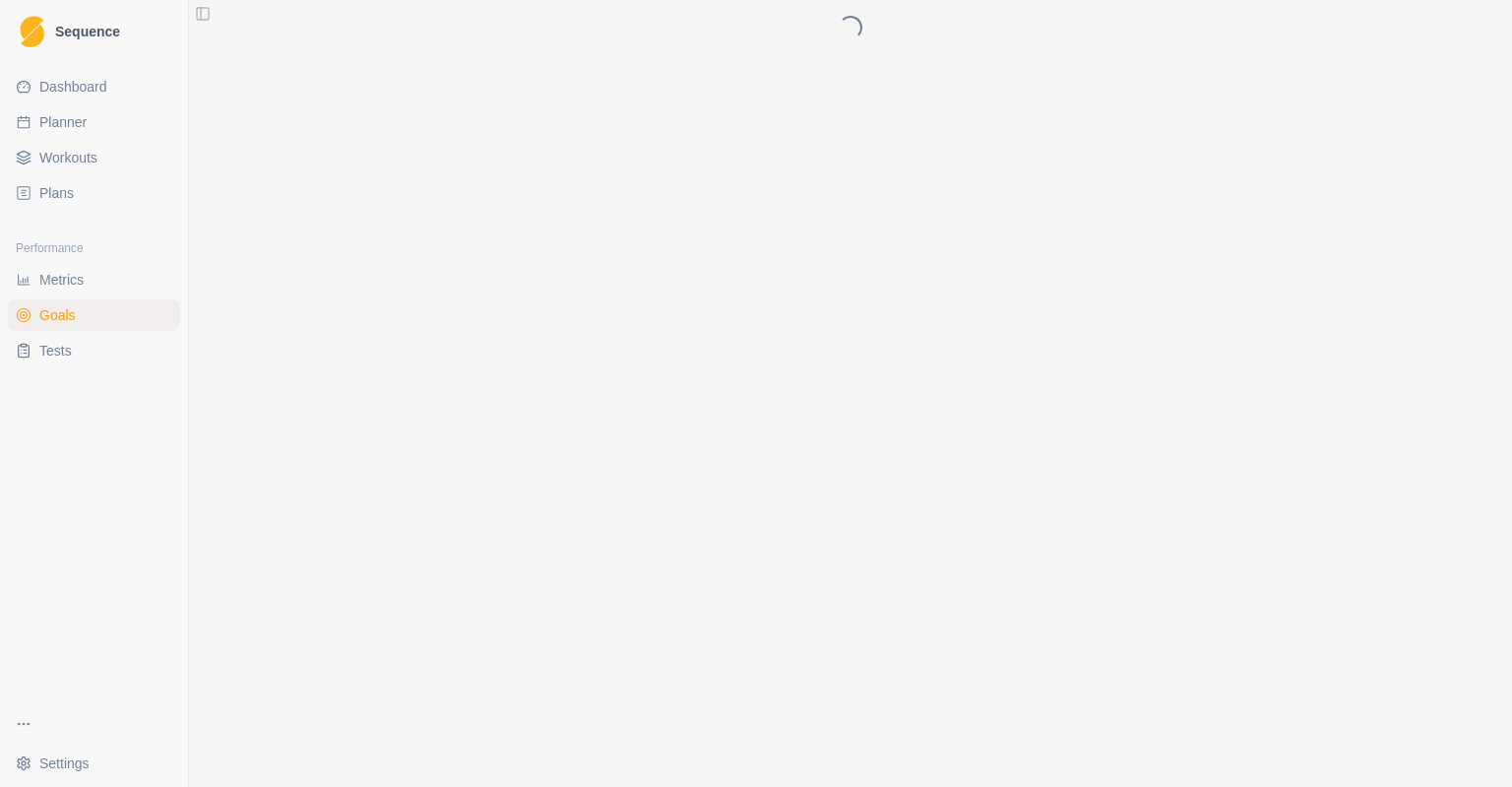scroll, scrollTop: 0, scrollLeft: 0, axis: both 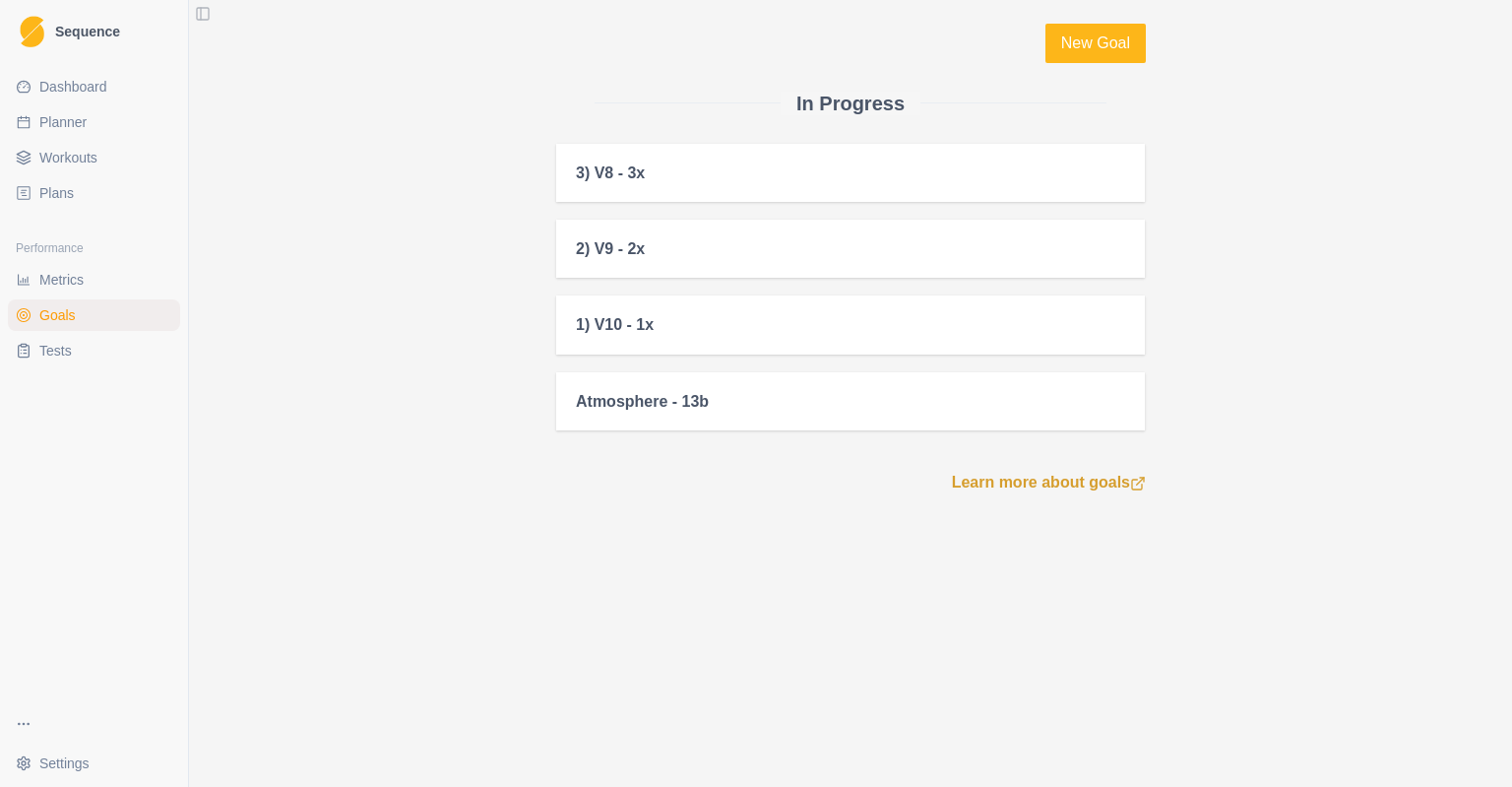 click on "Metrics" at bounding box center [94, 280] 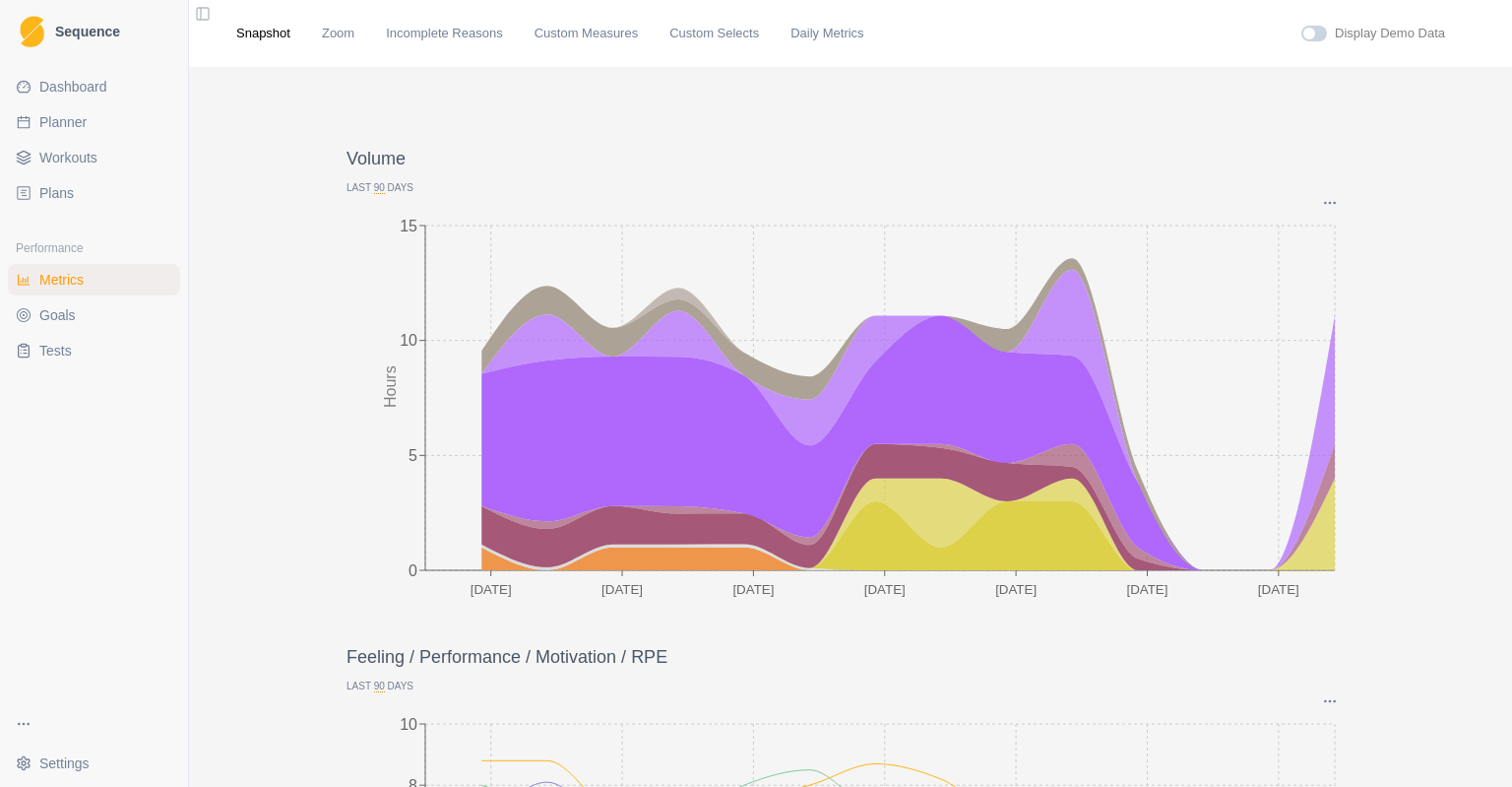 click on "Volume Last   90   Days Graph Options Milestones Incomplete / Missed Future [DATE] Apr [DATE] May [DATE] [DATE] [DATE] 0 5 10 15 Hours Feeling / Performance / Motivation / RPE Last   90   Days Graph Options Milestones [DATE] Apr [DATE] May [DATE] [DATE] [DATE] 0 2 4 6 8 10 felt motivated performed RPE Days on Rock / Rest days Last   90   Days Graph Options Milestones [DATE] Apr [DATE] May [DATE] [DATE] [DATE] 0 1 2 3 4 5 6 7 Days Days on rock Rest days Total Days on Rock Last   90   Days 16 Total Days on Rock Workouts by Category Last   90   Days time total 0 2 4 6 8 10 12 14 16 18 20 22 24 26 28 30 32 34 36 38 40 42 44 46 48 50 52 54 56 58 60 62 64 66 70 Hours Conditioning Strength / Power None Cardio Power Endurance Endurance 15% 61% 1% 9% 4% 11% Conditioning Strength / Power None Cardio Power Endurance Endurance Workload Last   90   Days Graph Options Milestones [DATE] Apr [DATE] May [DATE] [DATE] [DATE] 0 950 1900 2850 3800 Workload" at bounding box center [850, 1737] 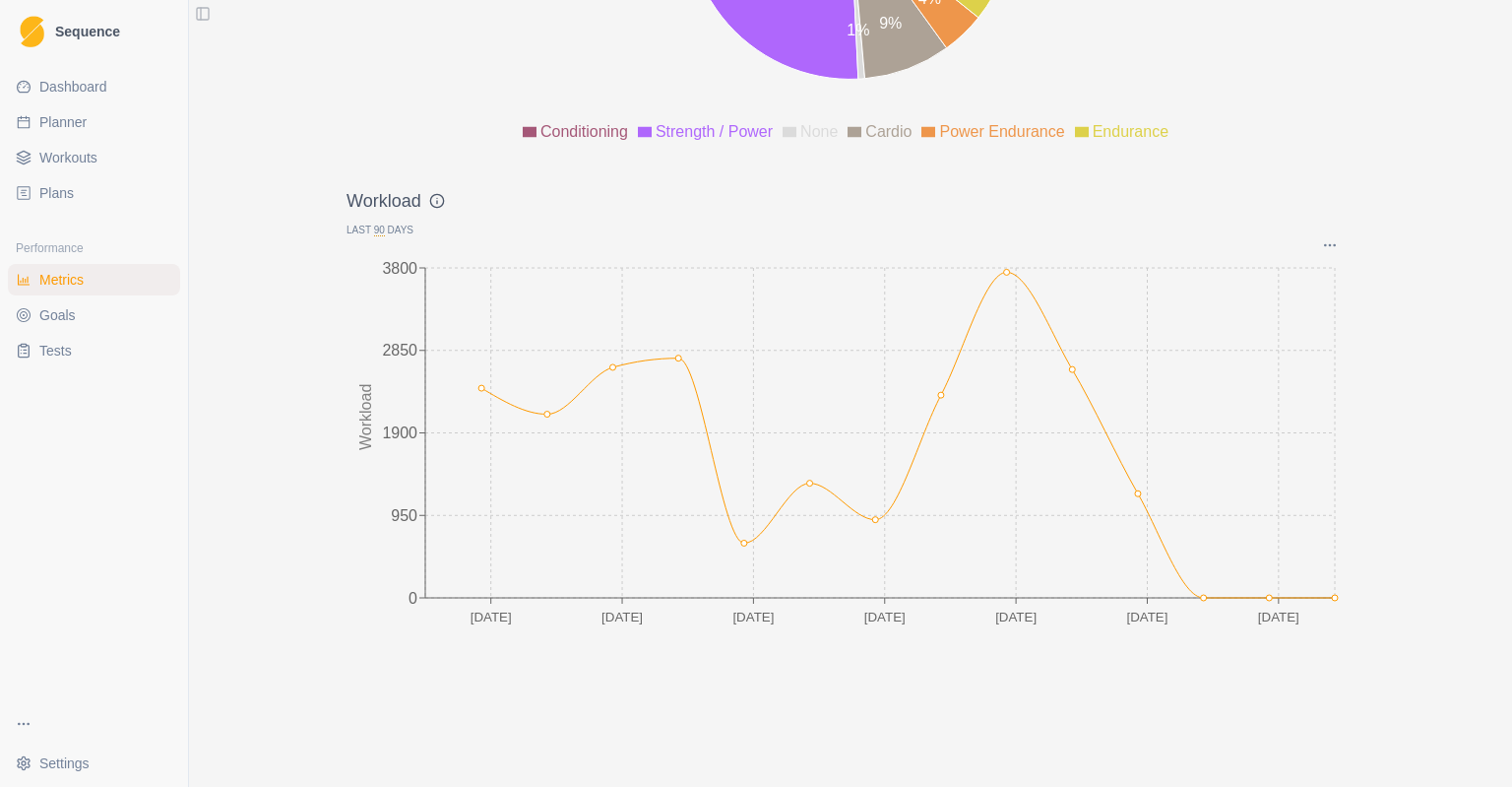 scroll, scrollTop: 2619, scrollLeft: 0, axis: vertical 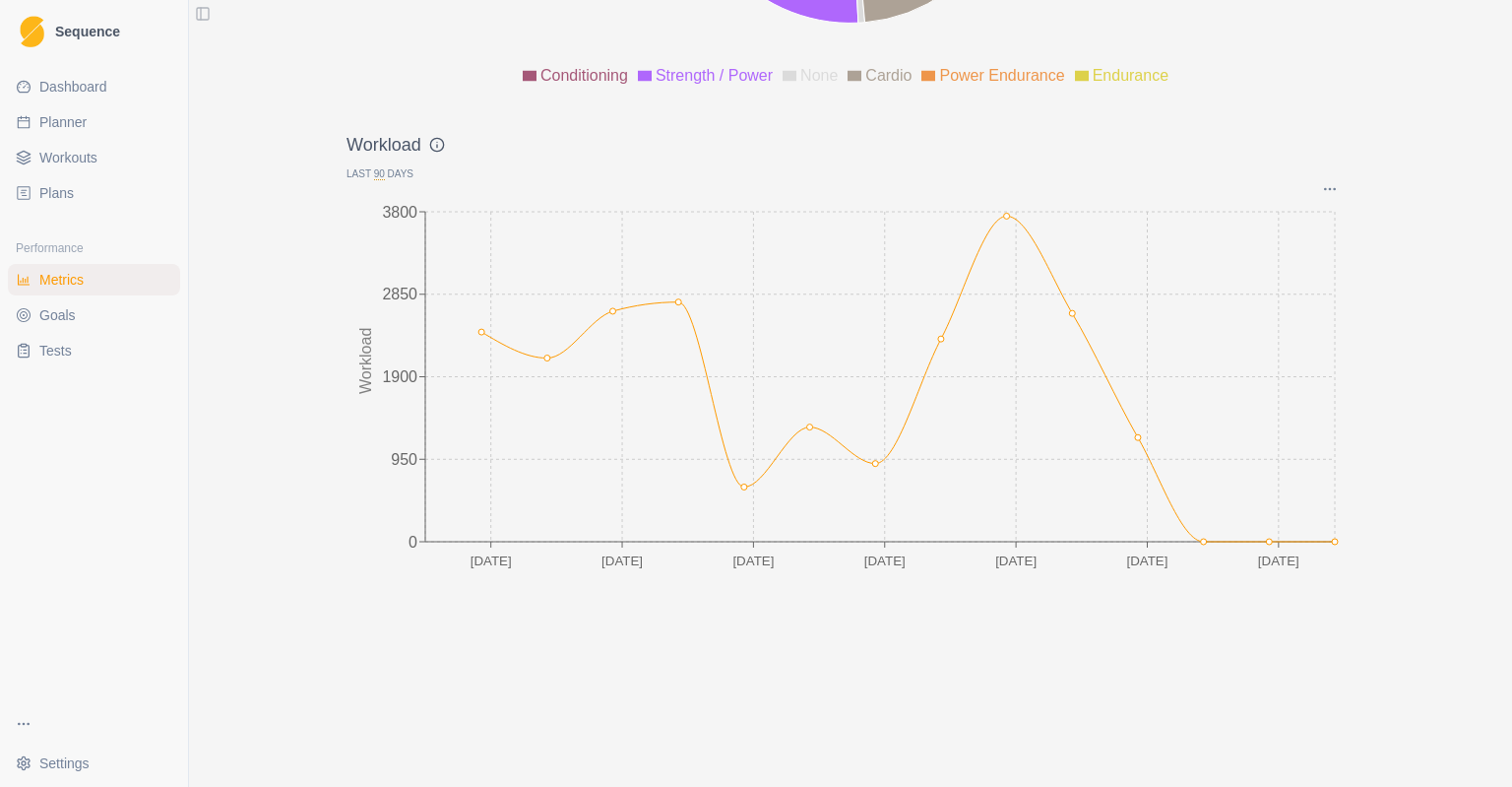 click on "Planner" at bounding box center [94, 122] 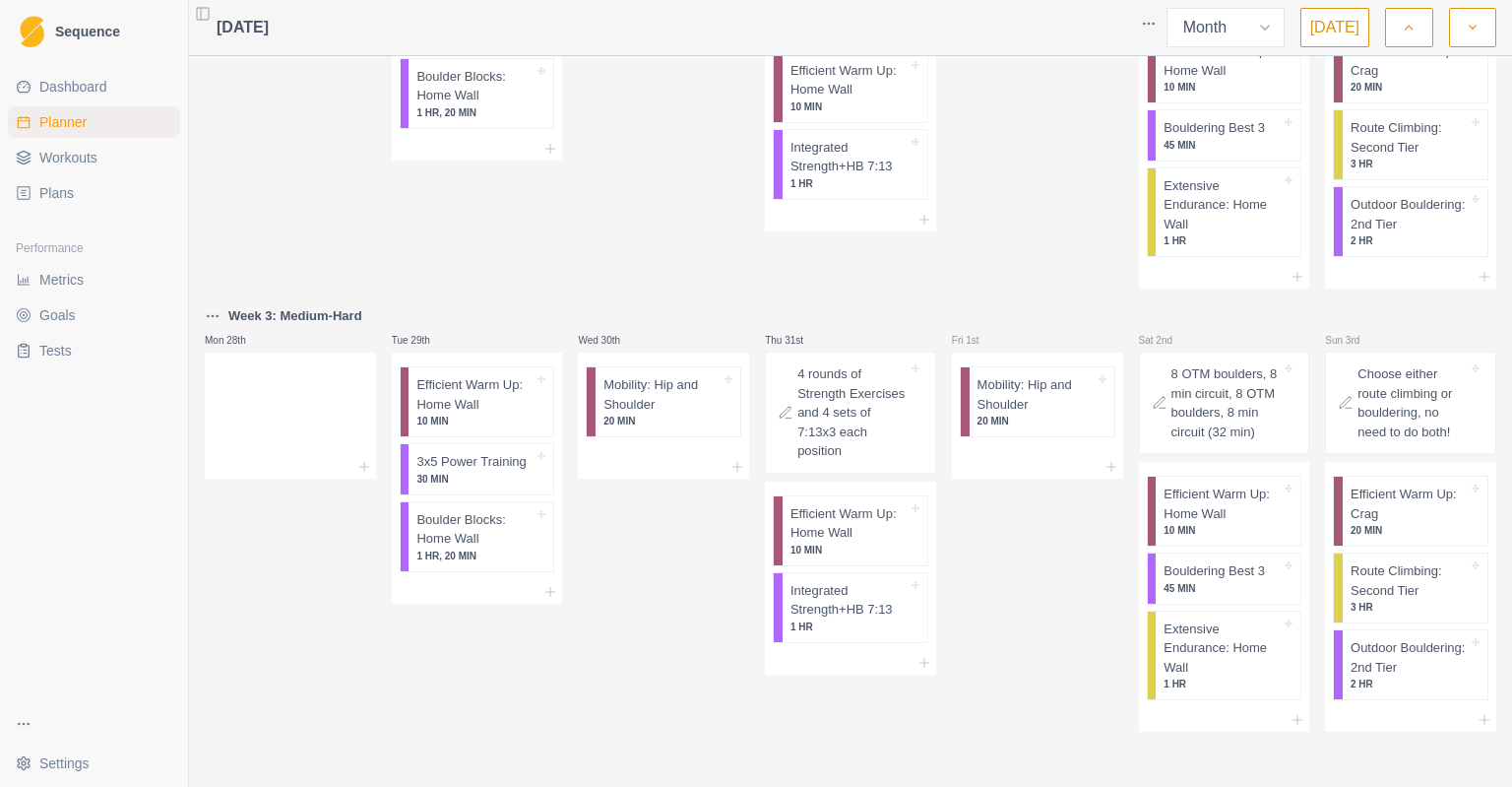scroll, scrollTop: 0, scrollLeft: 0, axis: both 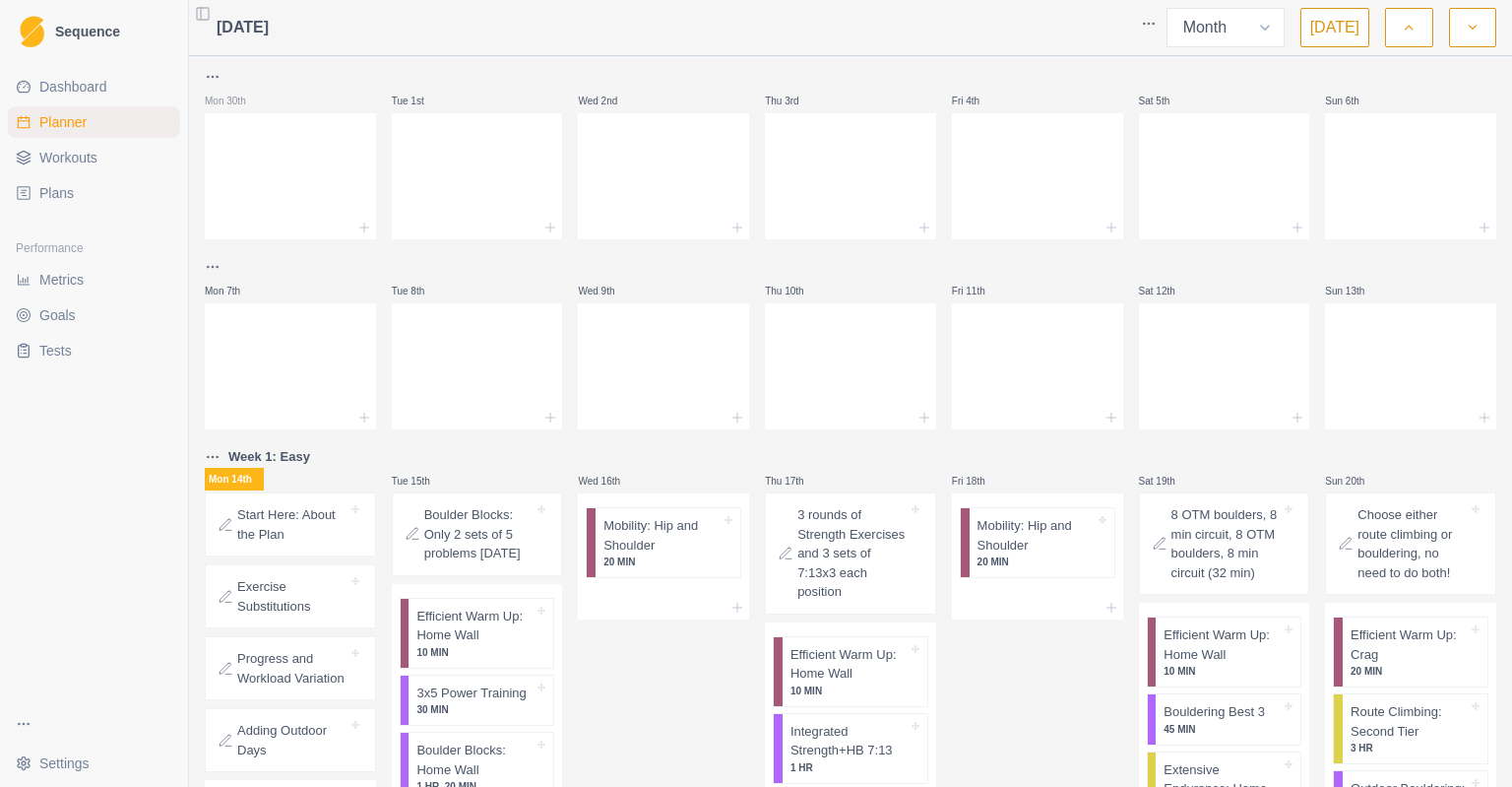 click on "Dashboard" at bounding box center (73, 87) 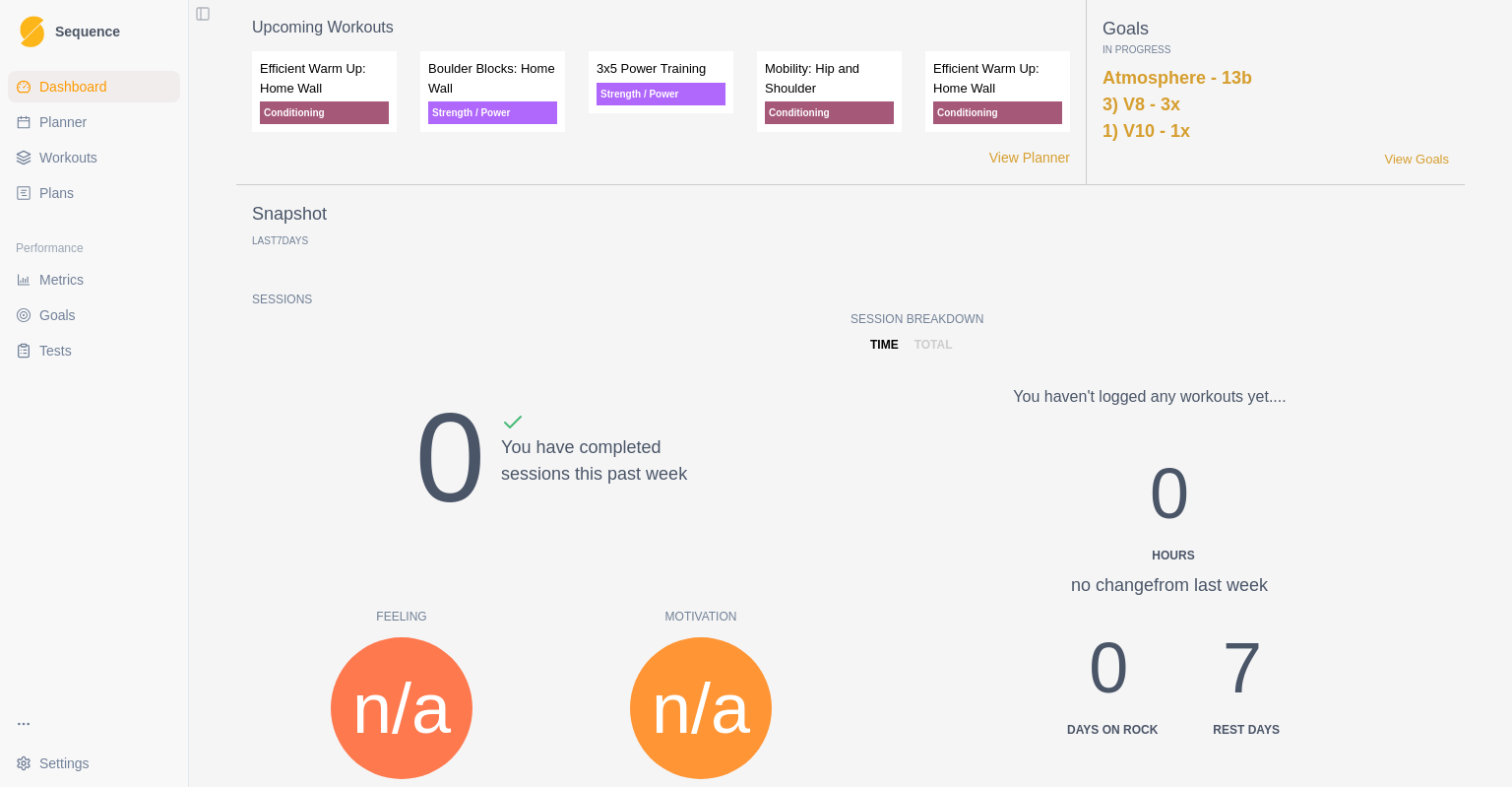 click on "View Planner" at bounding box center [661, 158] 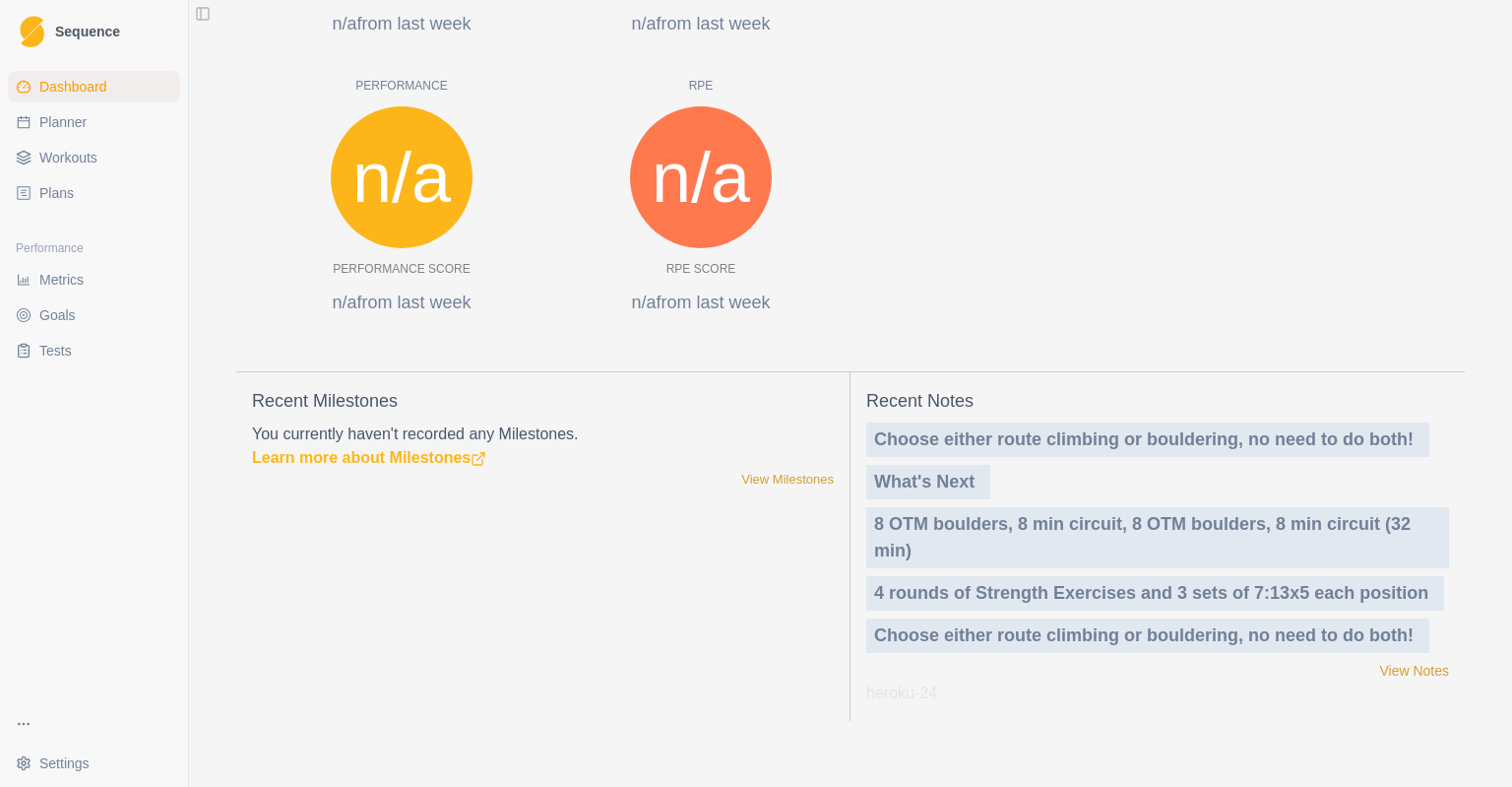 scroll, scrollTop: 821, scrollLeft: 0, axis: vertical 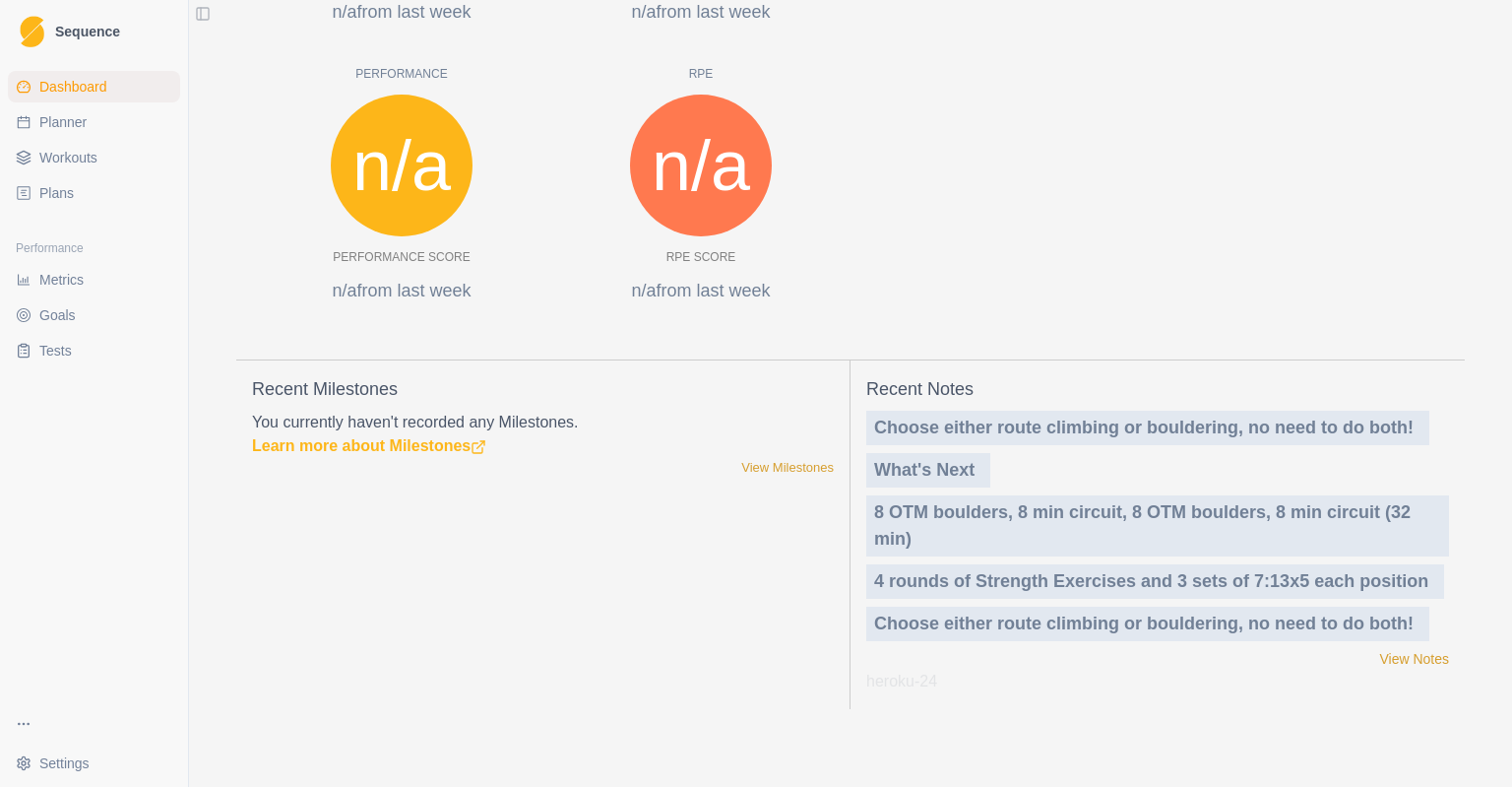 click on "Sequence" at bounding box center (94, 32) 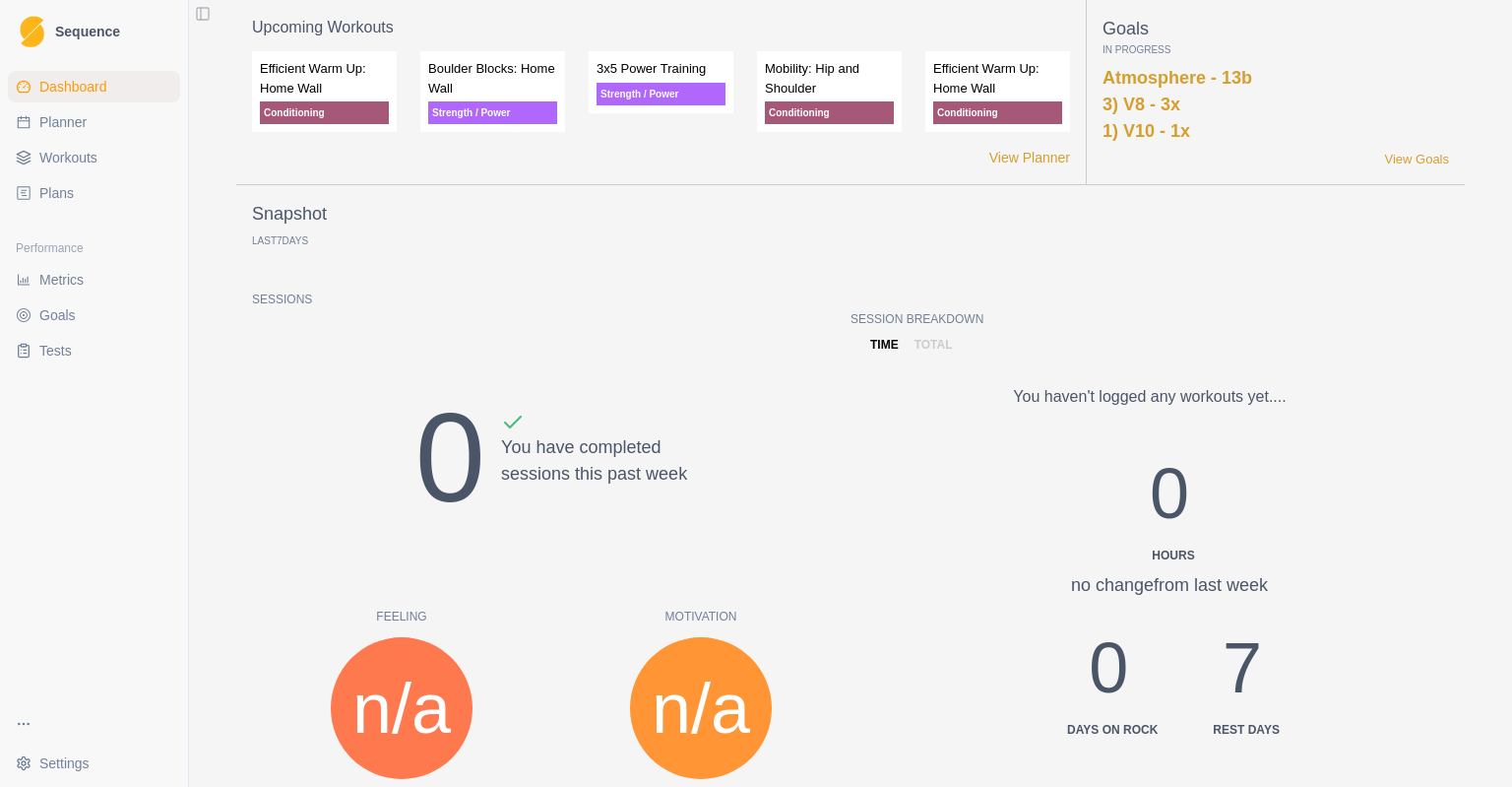 click on "Upcoming Workouts Efficient Warm Up: Home Wall Conditioning Boulder Blocks: Home Wall Strength / Power 3x5 Power Training Strength / Power Mobility: Hip and Shoulder Conditioning Efficient Warm Up: Home Wall Conditioning View Planner" at bounding box center [662, 92] 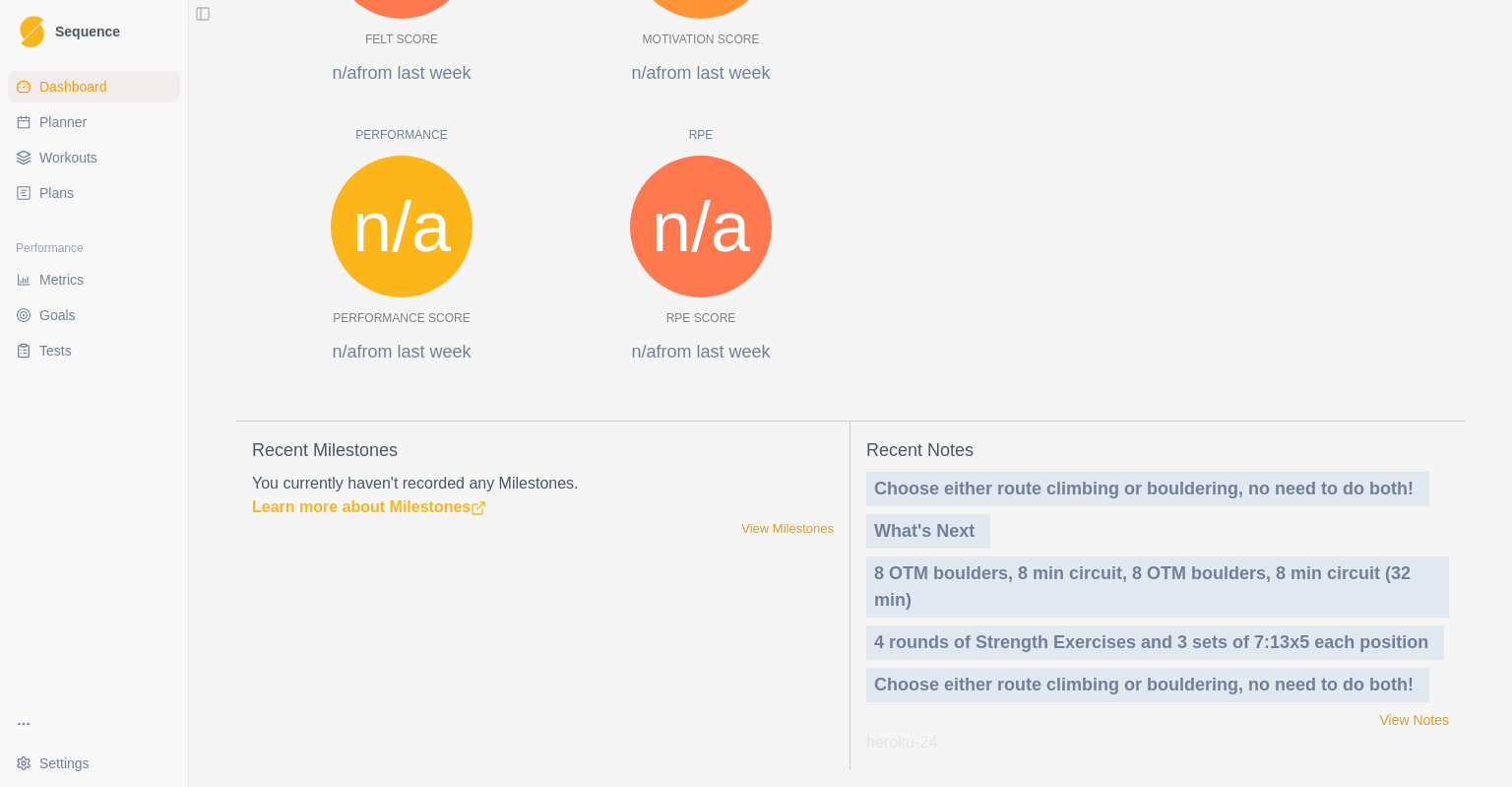 scroll, scrollTop: 821, scrollLeft: 0, axis: vertical 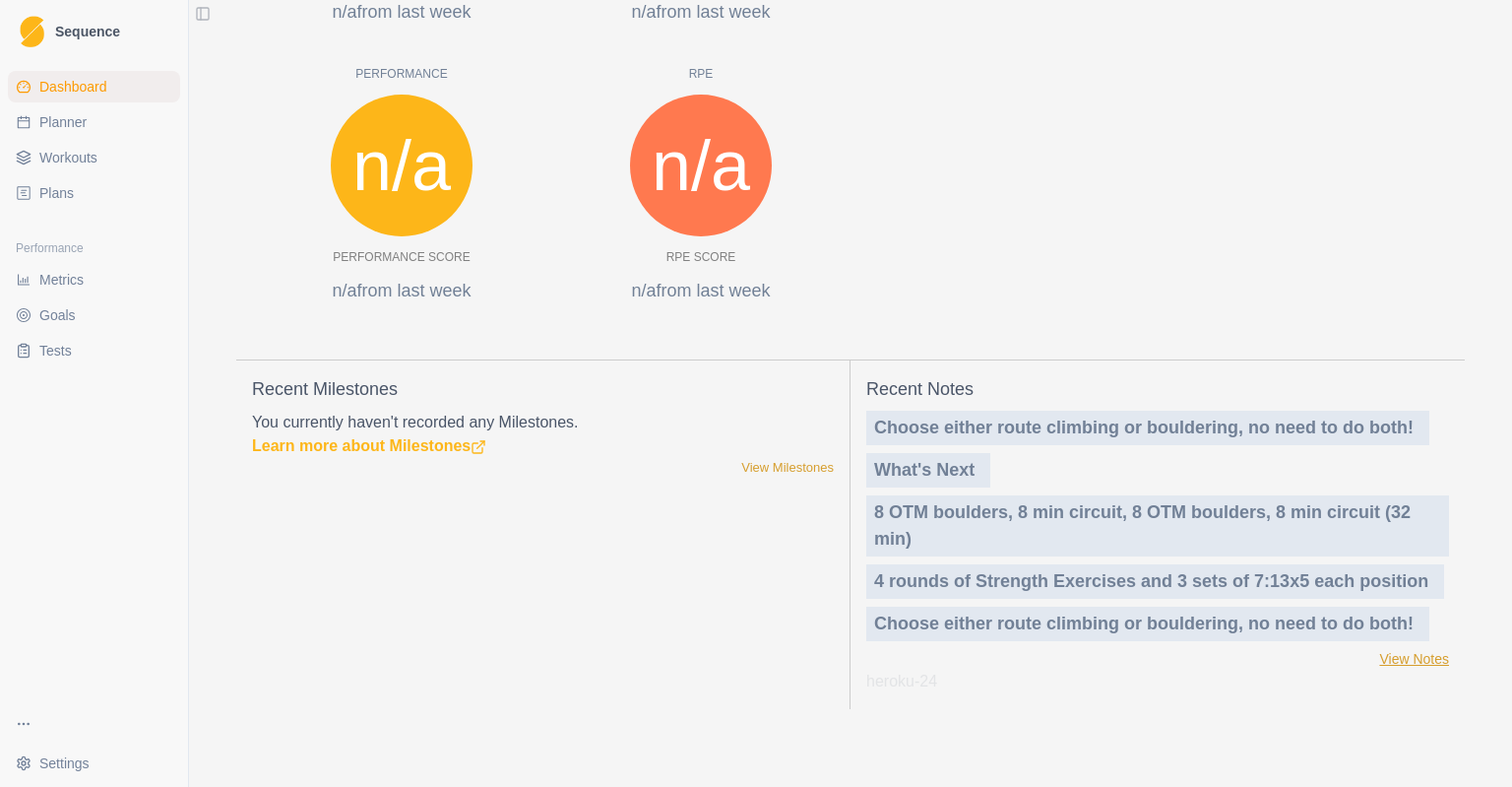 click on "View Notes" at bounding box center [1414, 659] 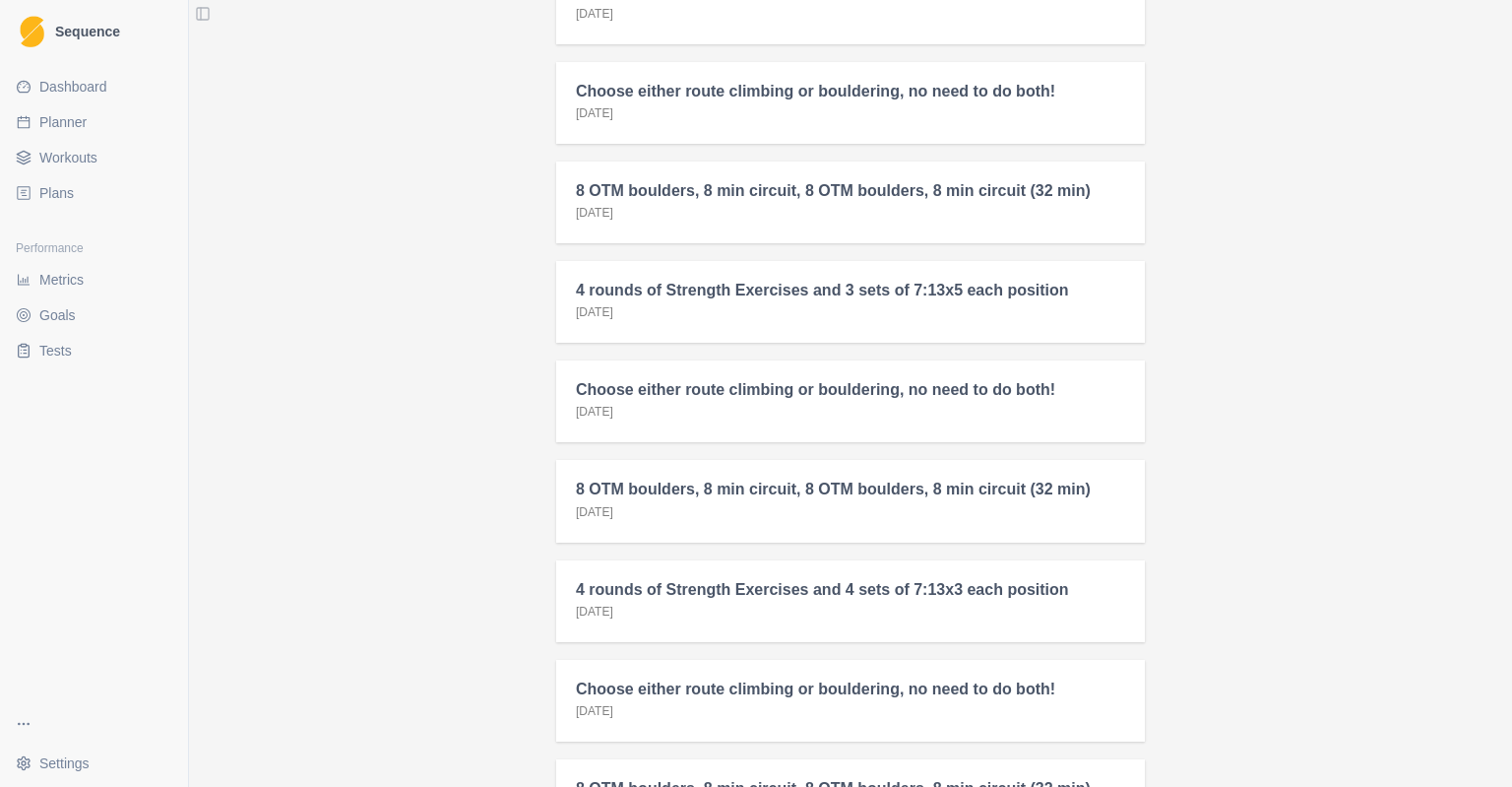 scroll, scrollTop: 2659, scrollLeft: 0, axis: vertical 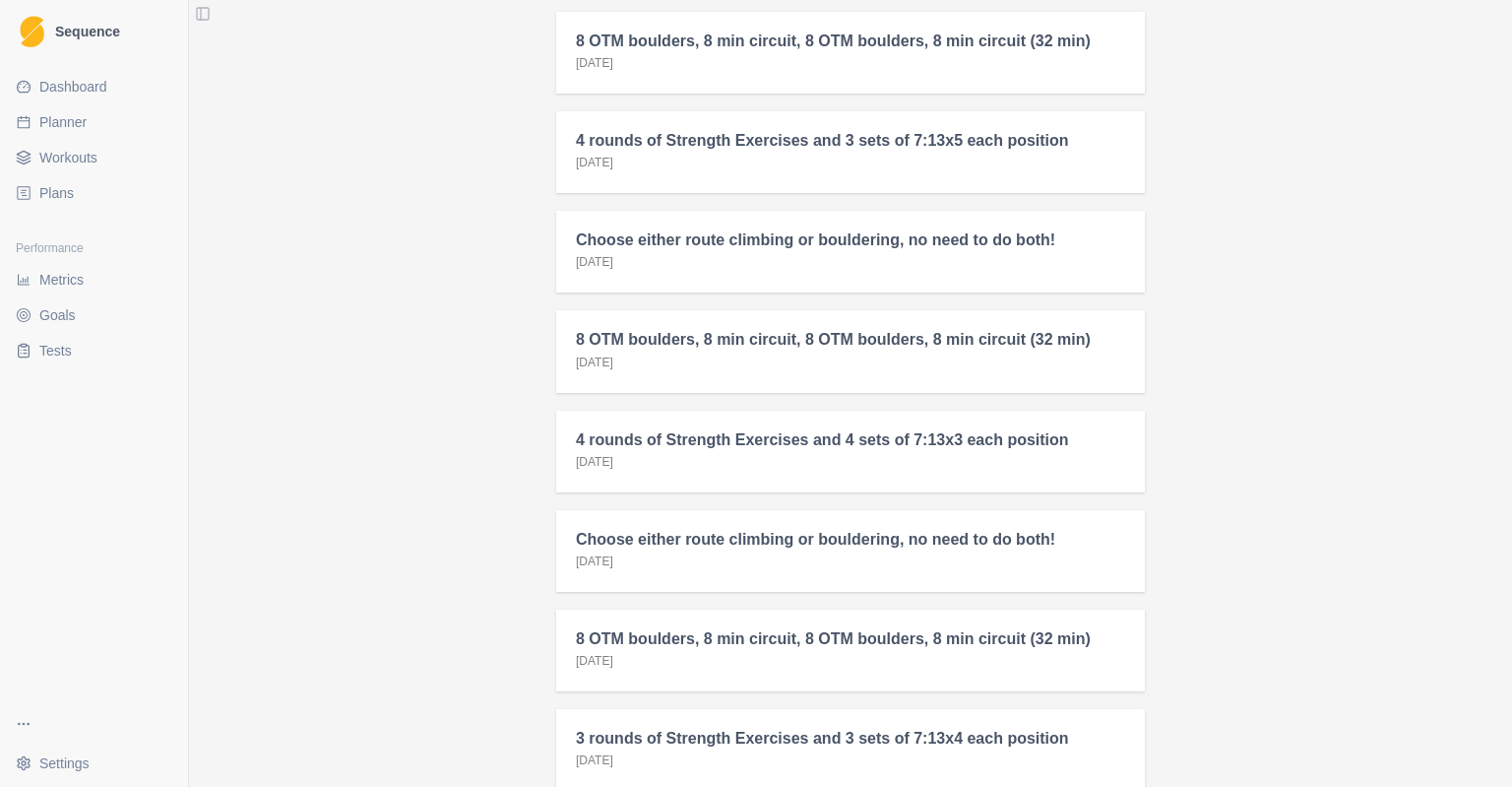 click on "Plans" at bounding box center (56, 193) 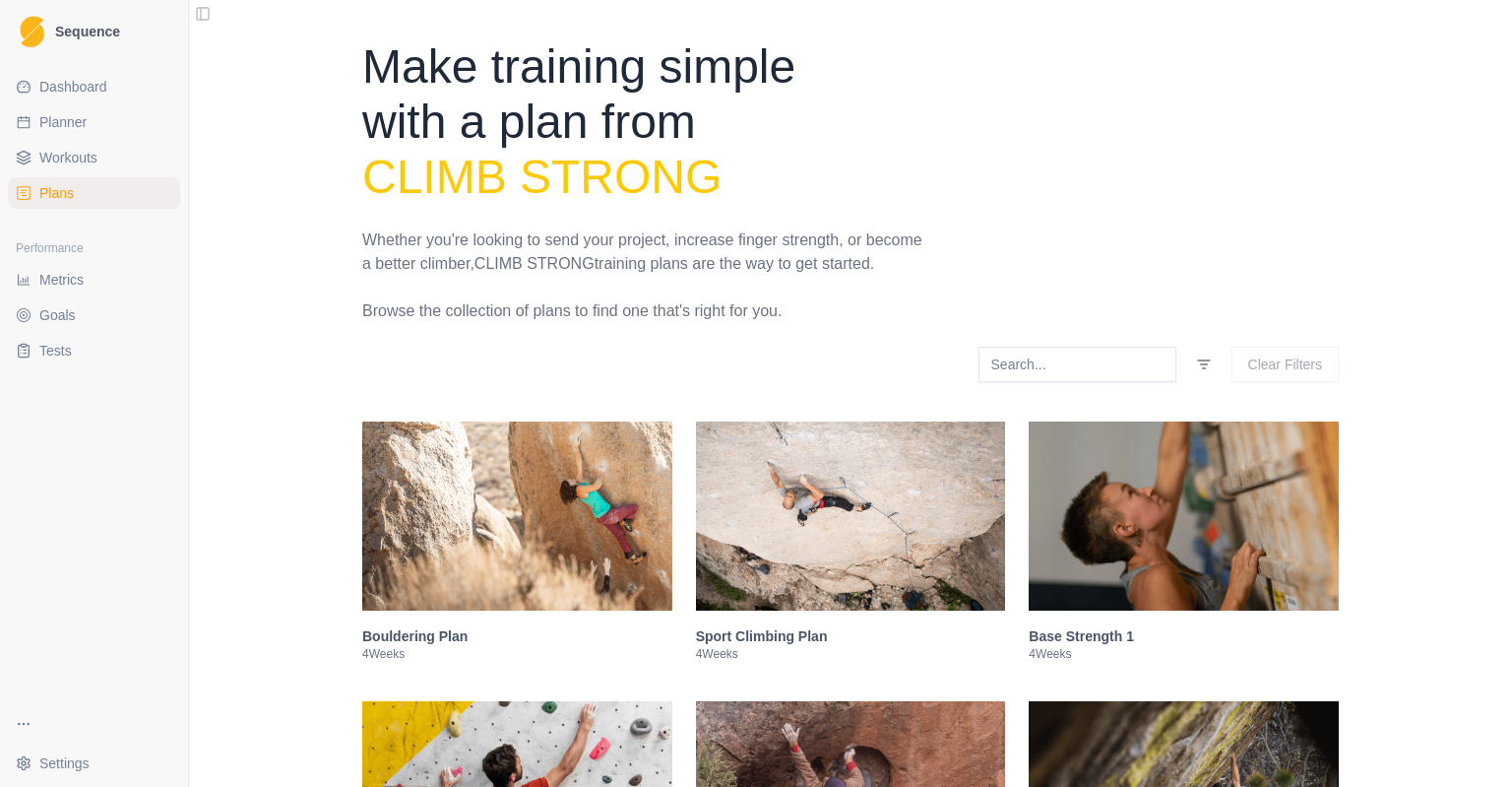 click on "Sequence" at bounding box center [88, 32] 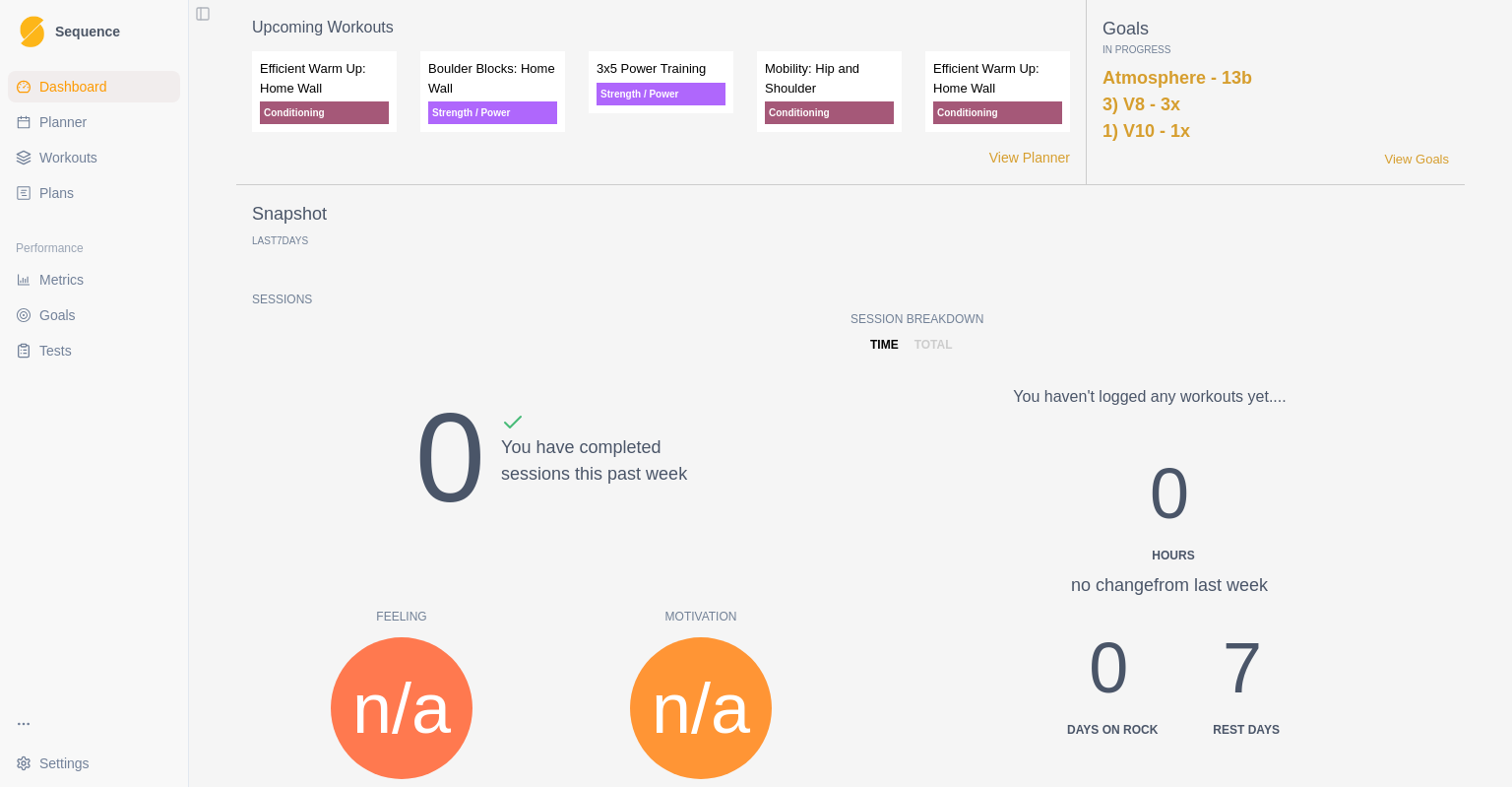 click on "0 You have completed     sessions this past week" at bounding box center (551, 458) 